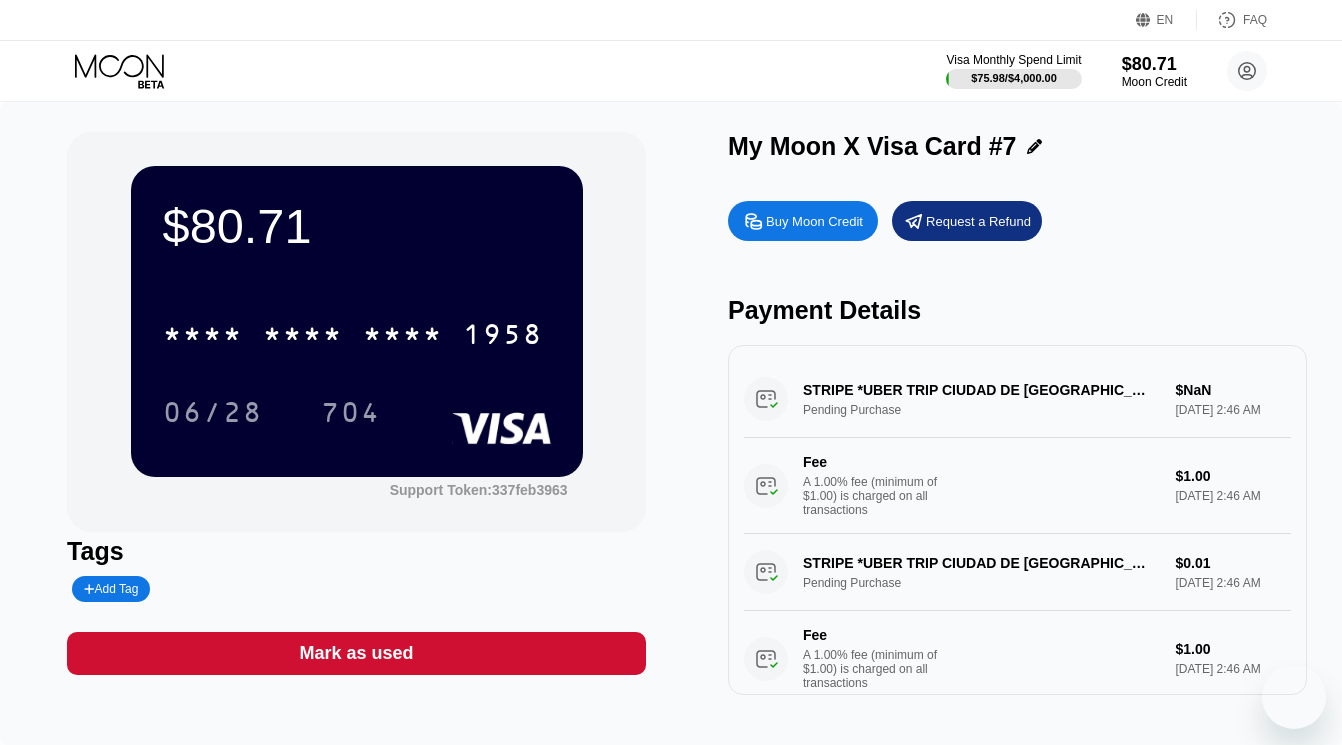 scroll, scrollTop: 0, scrollLeft: 0, axis: both 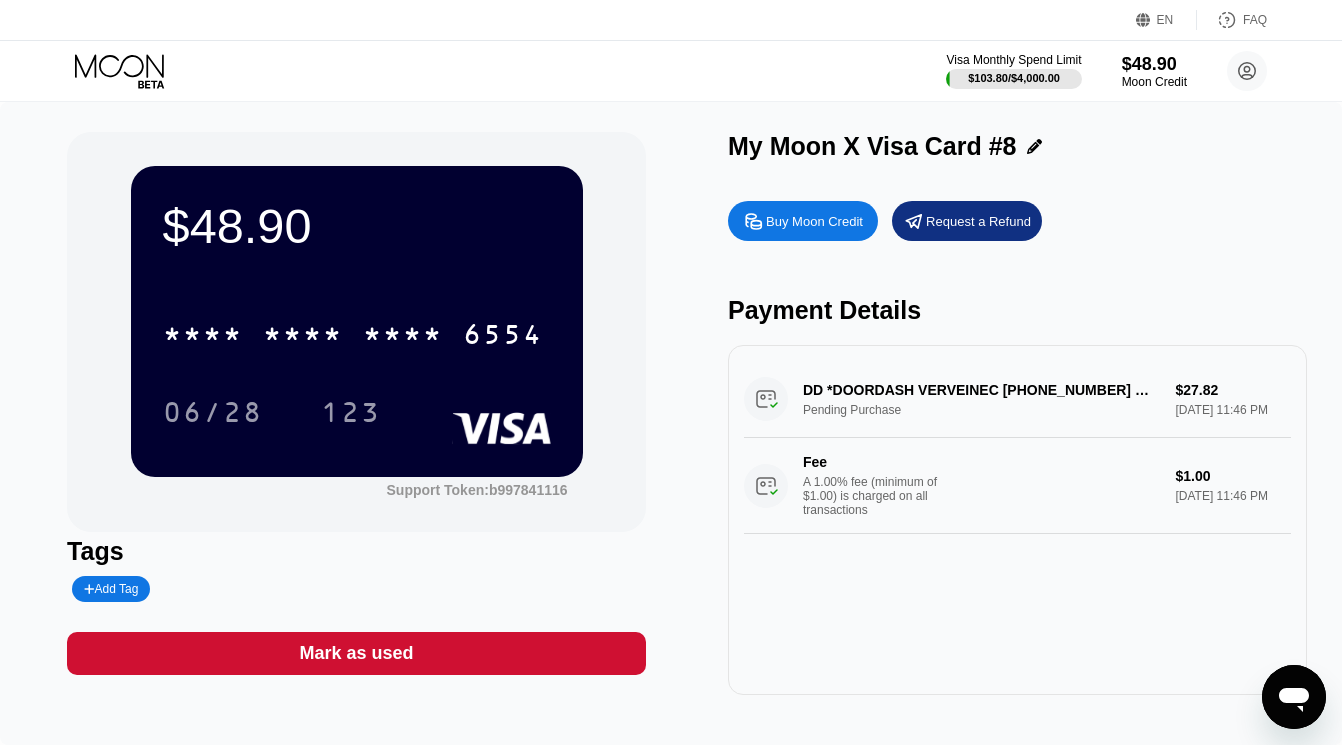 click 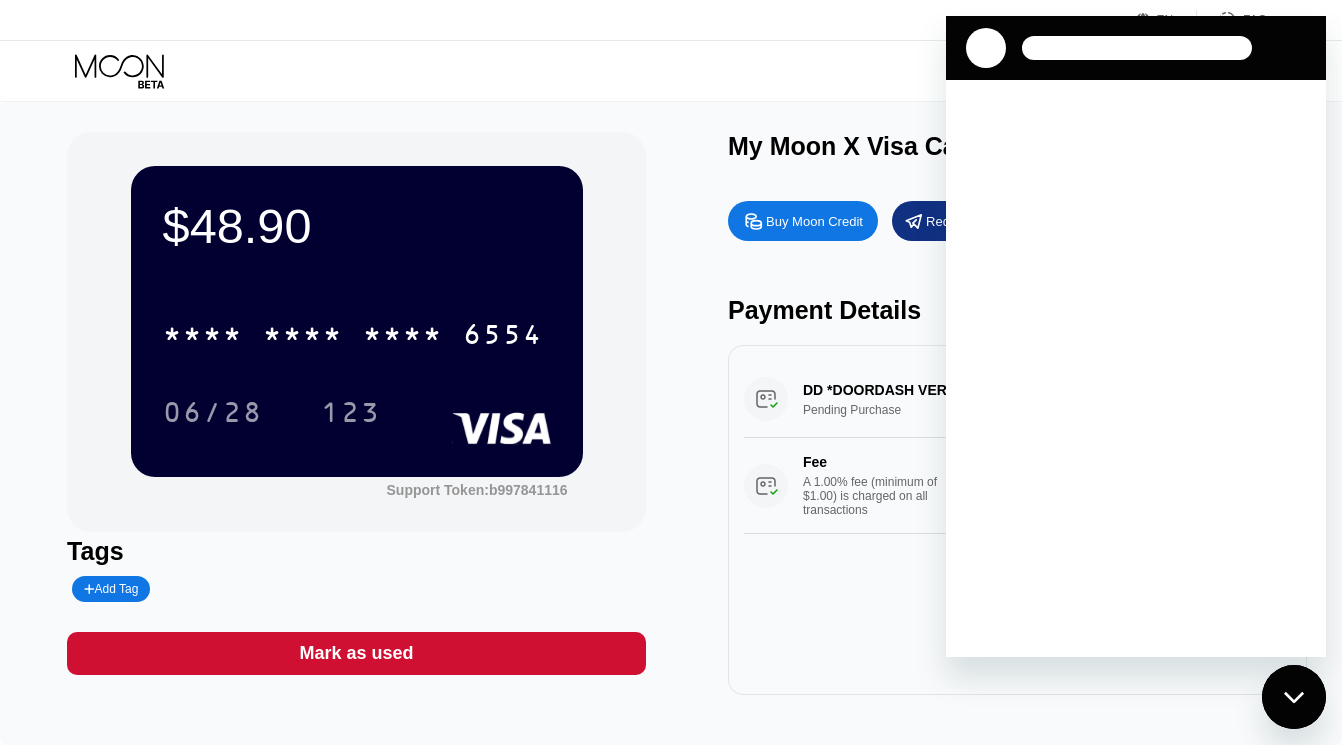 scroll, scrollTop: 0, scrollLeft: 0, axis: both 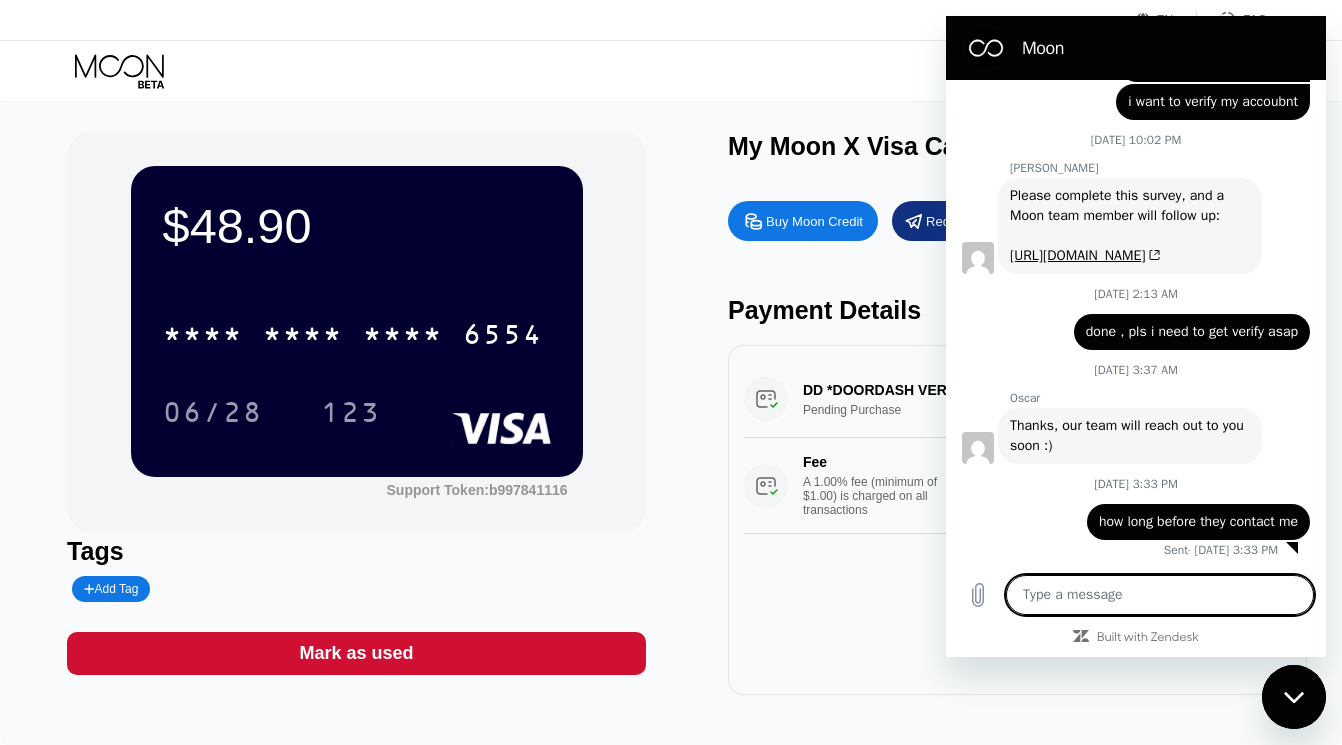 click at bounding box center (1160, 595) 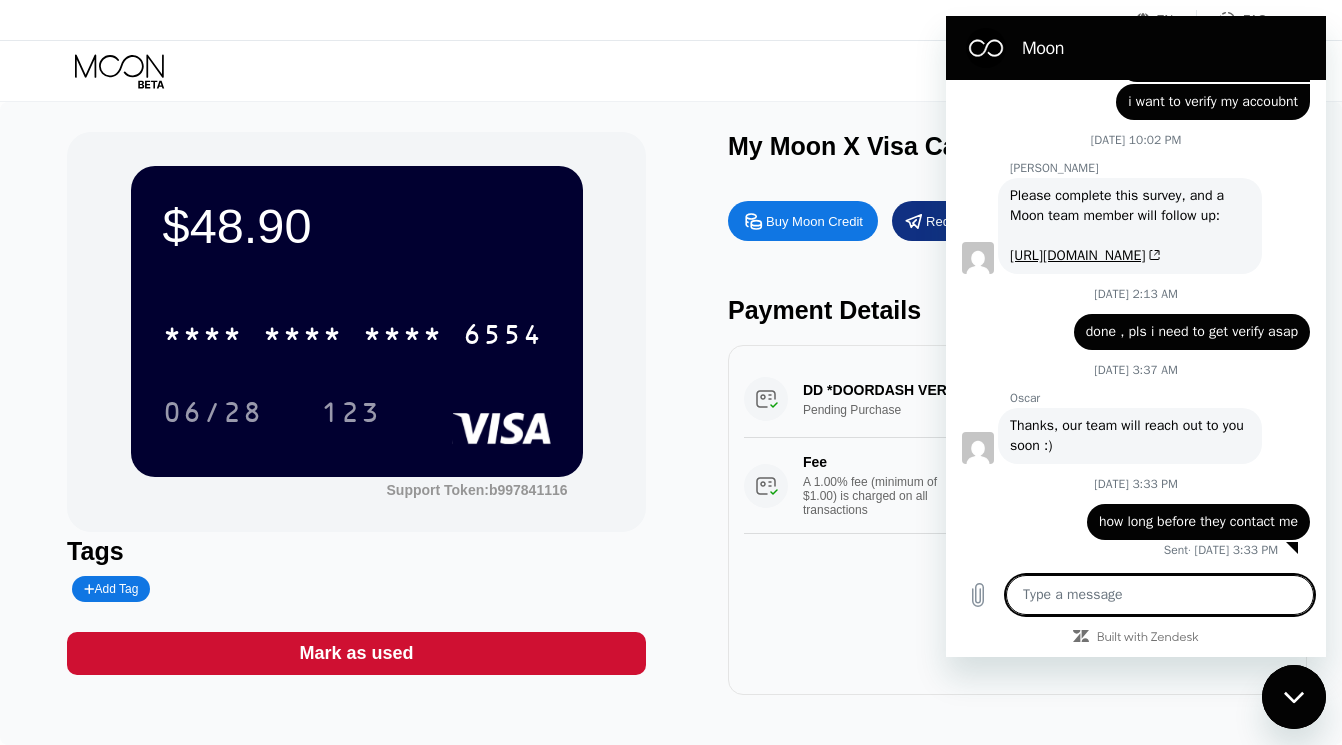type on "w" 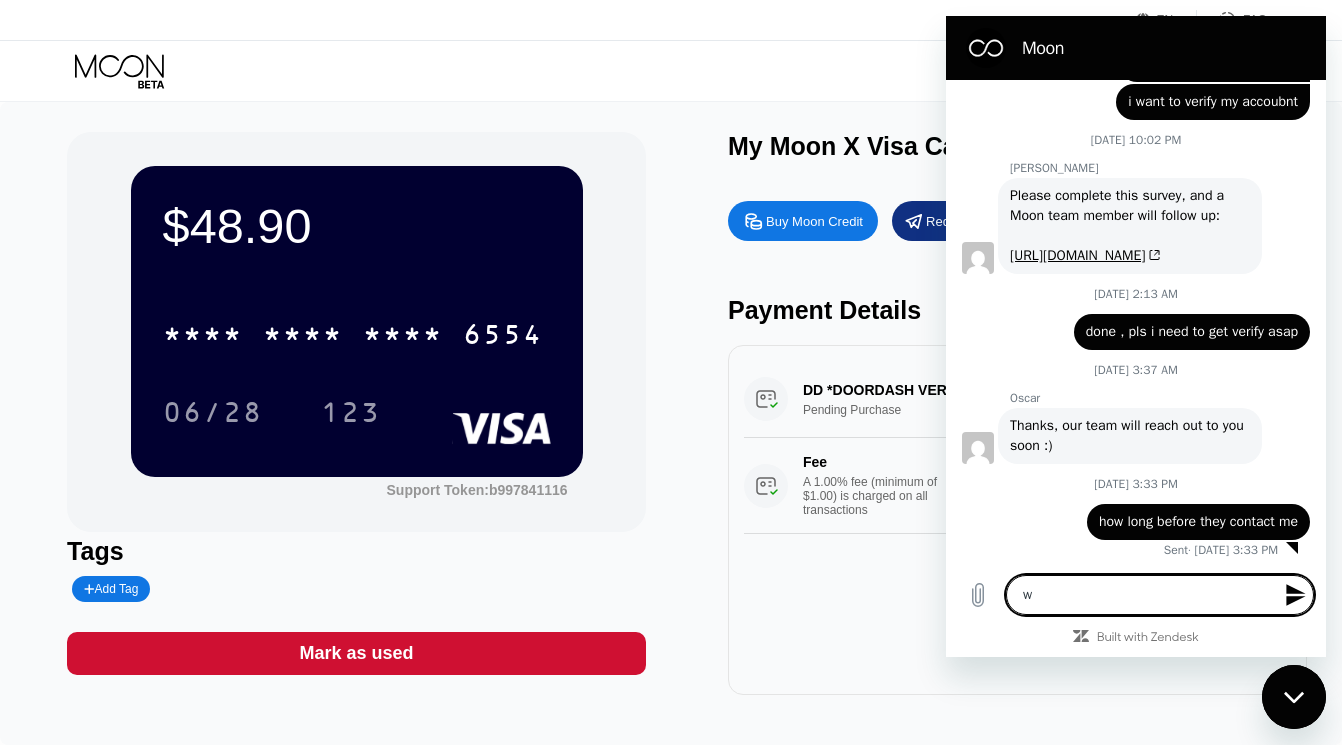 type on "wh" 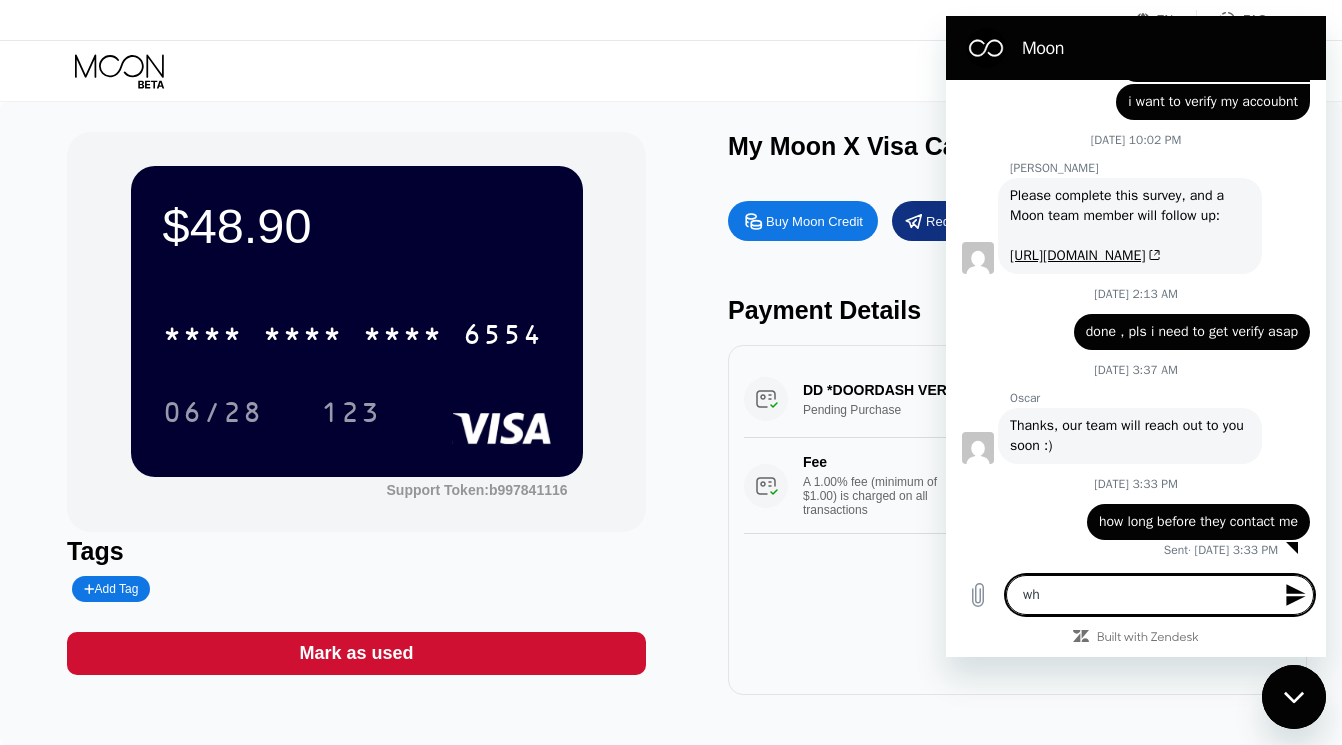 type on "whe" 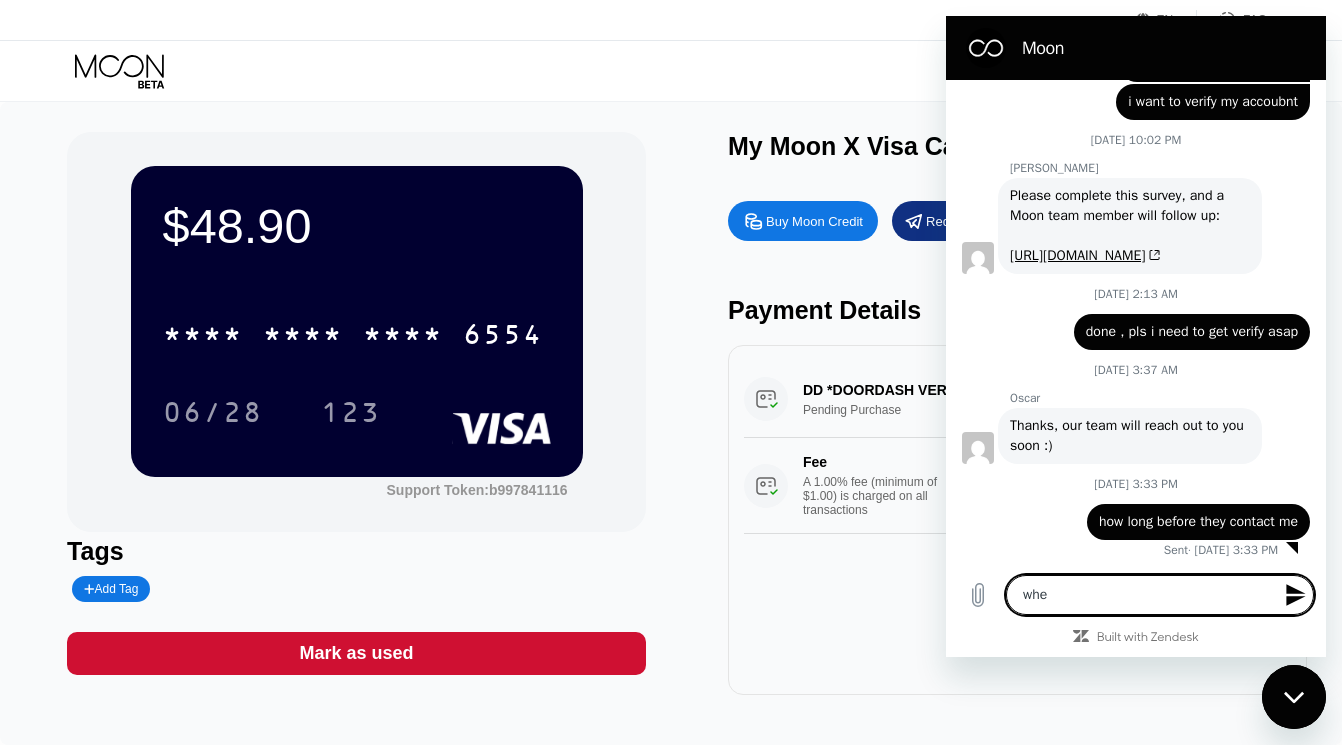 type on "when" 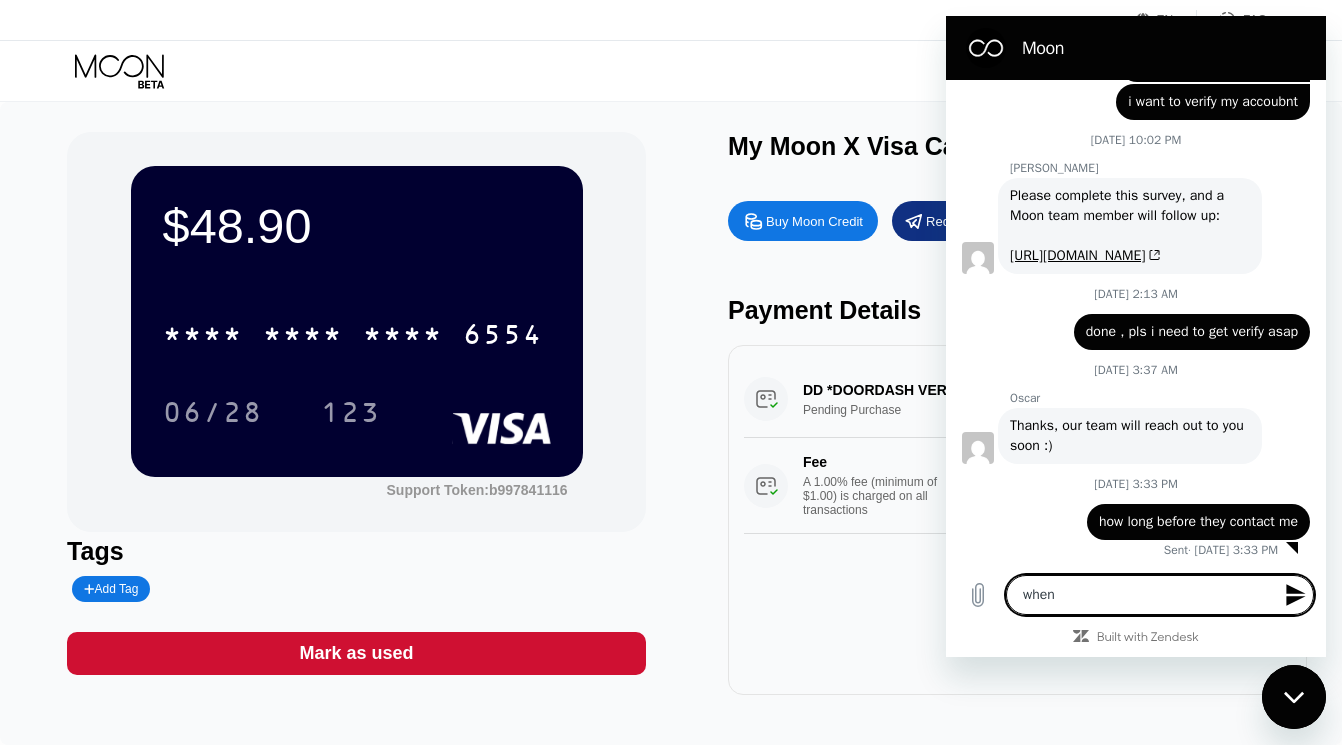 type on "when" 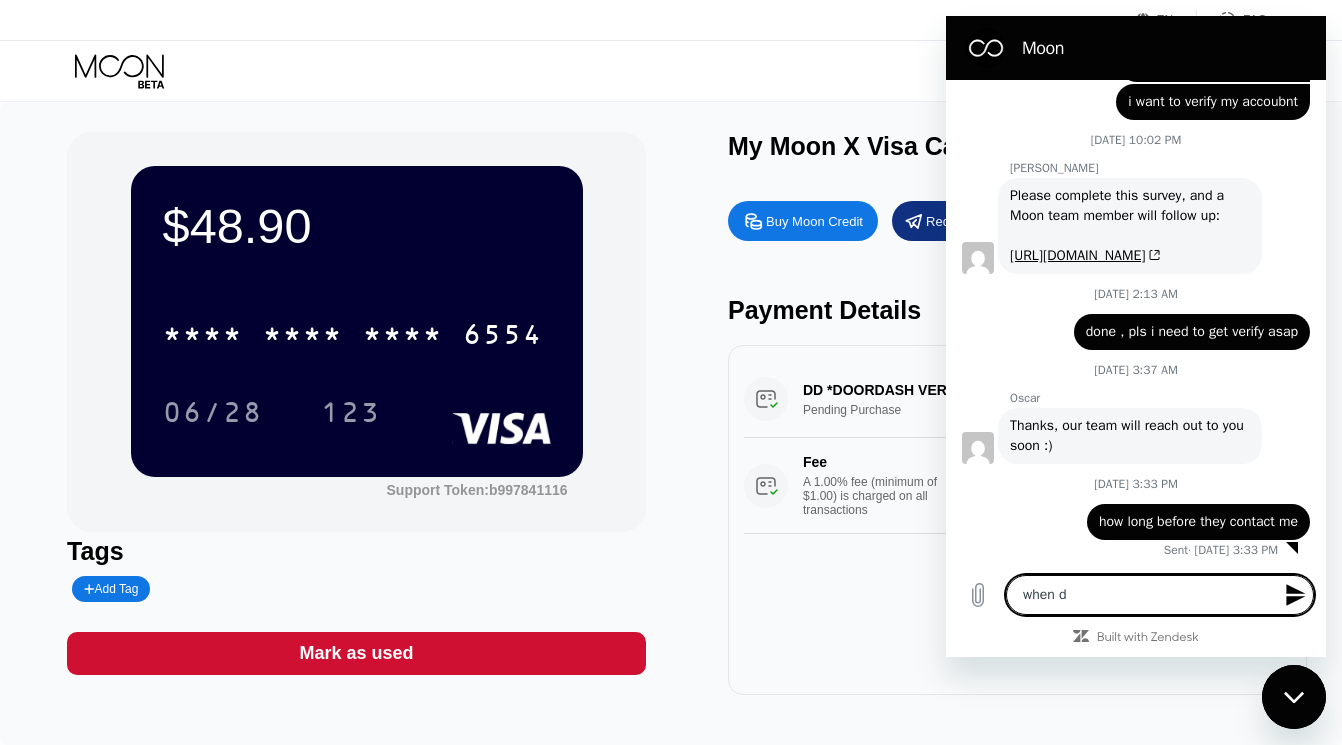 type on "when do" 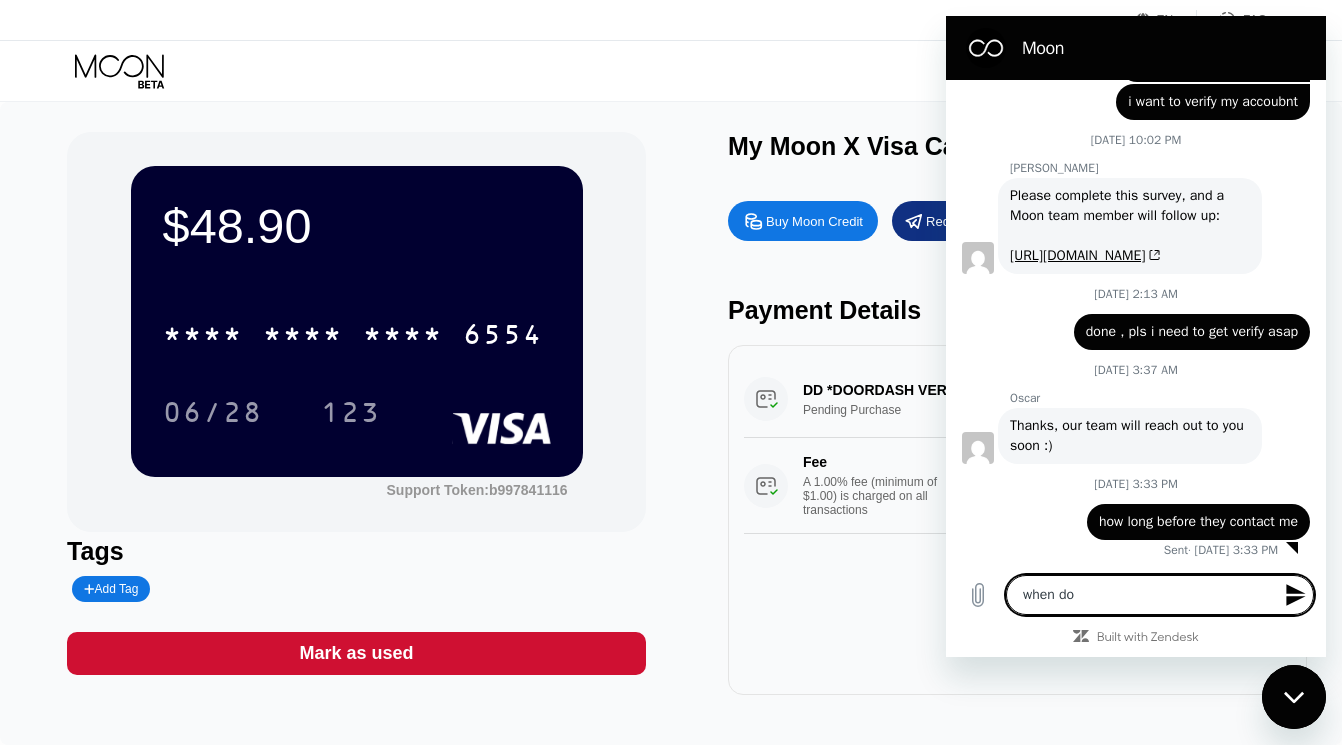 type on "when do" 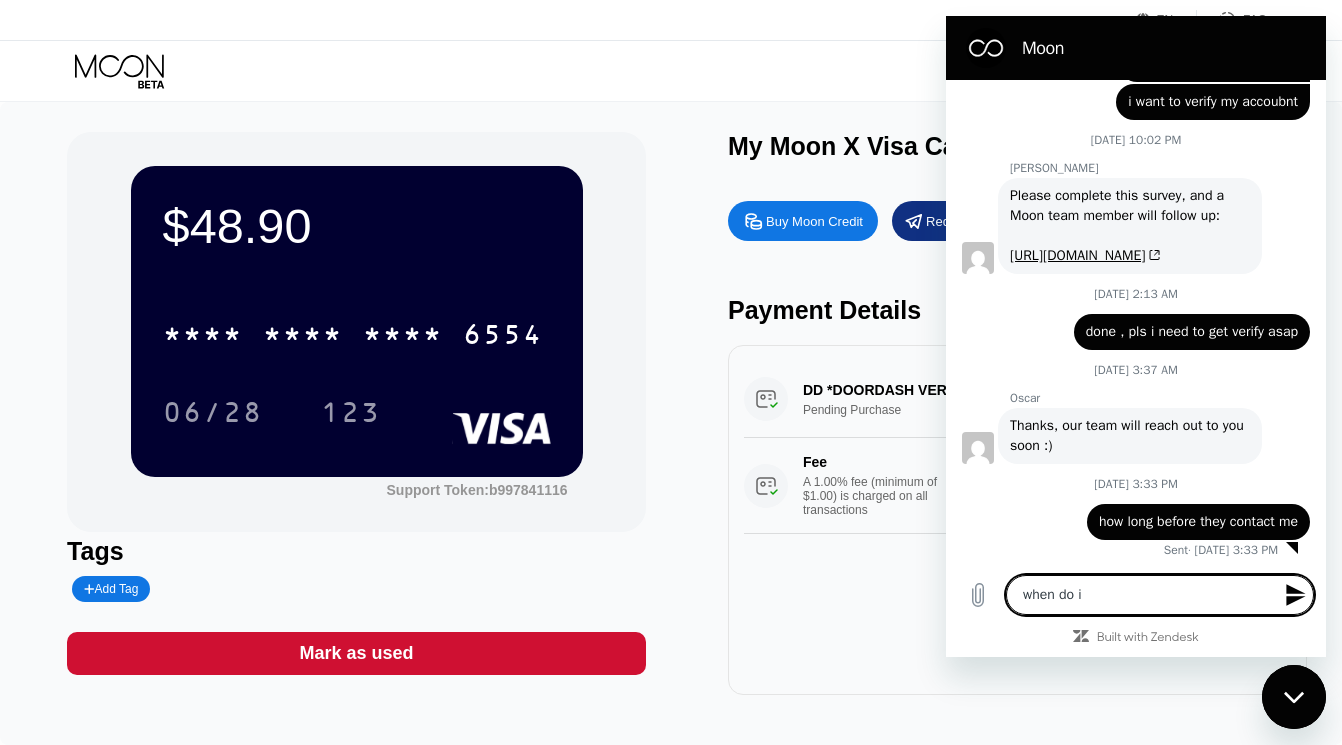 type on "when do i" 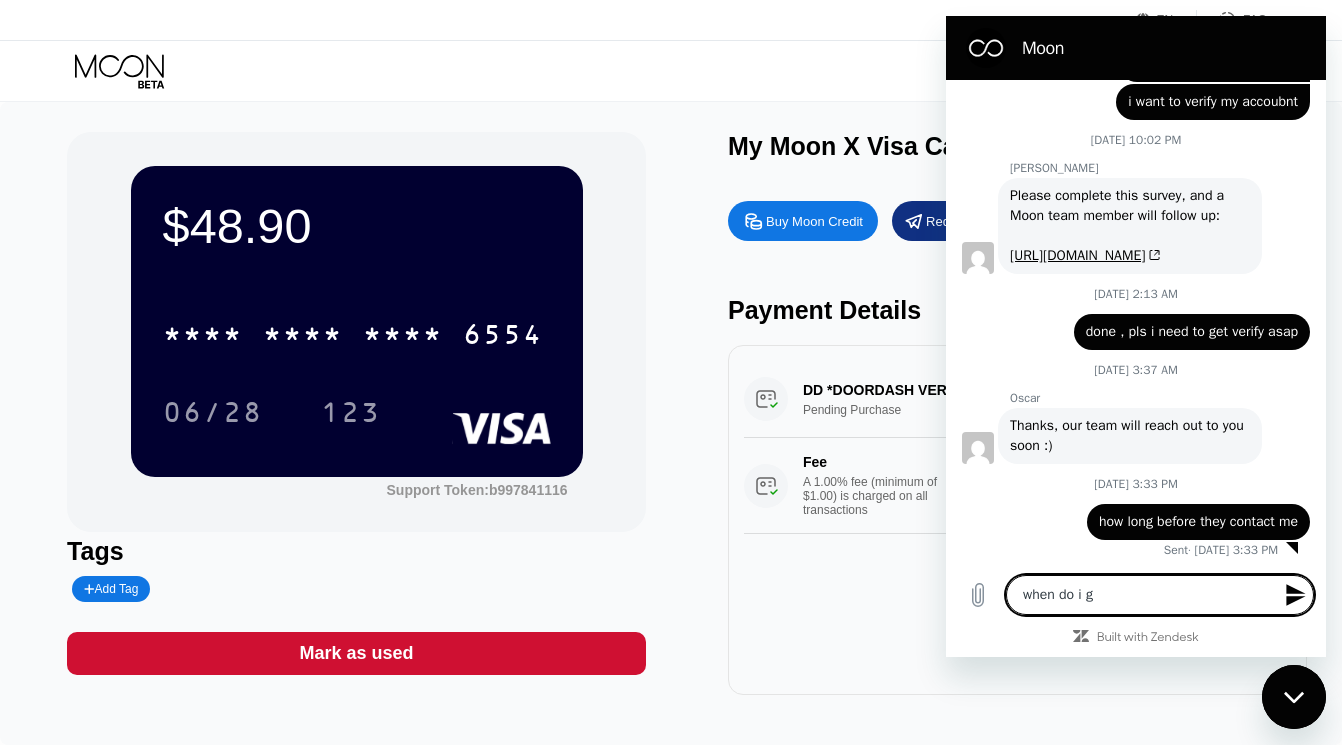 type on "when do i ge" 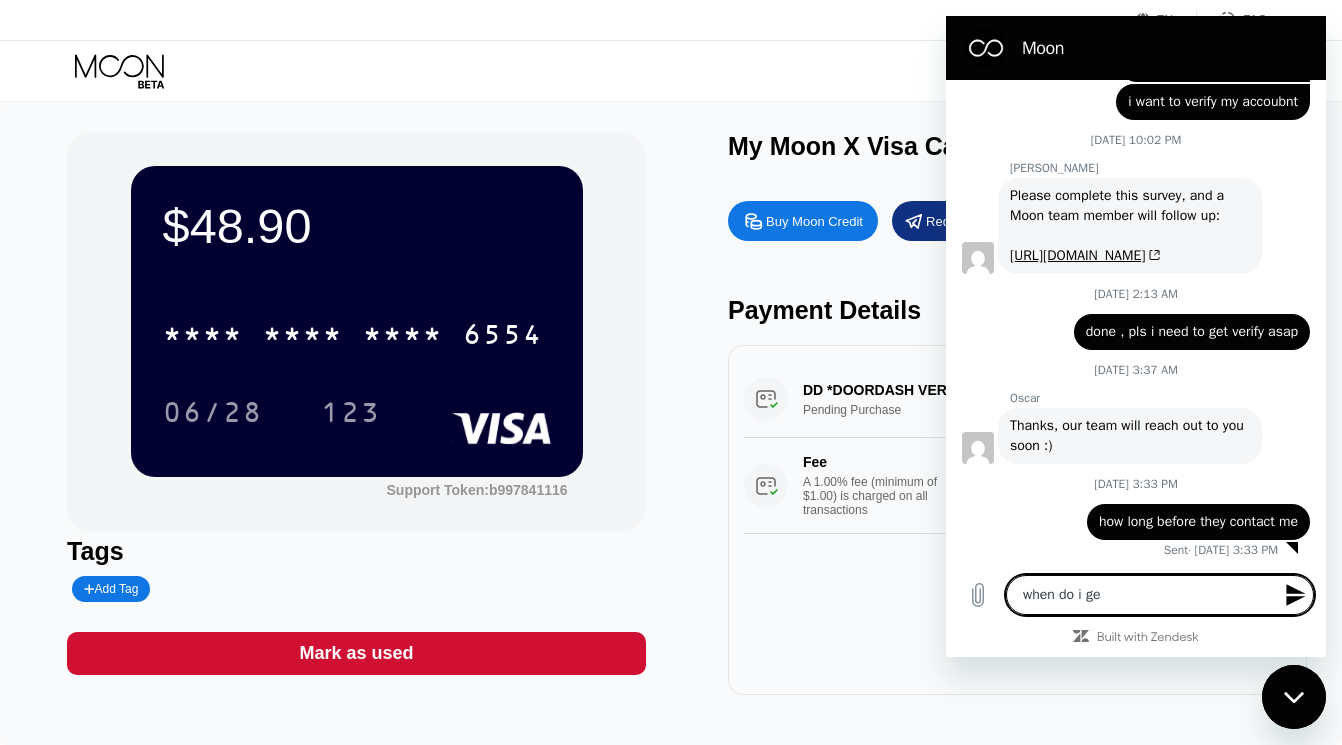 type on "when do i get" 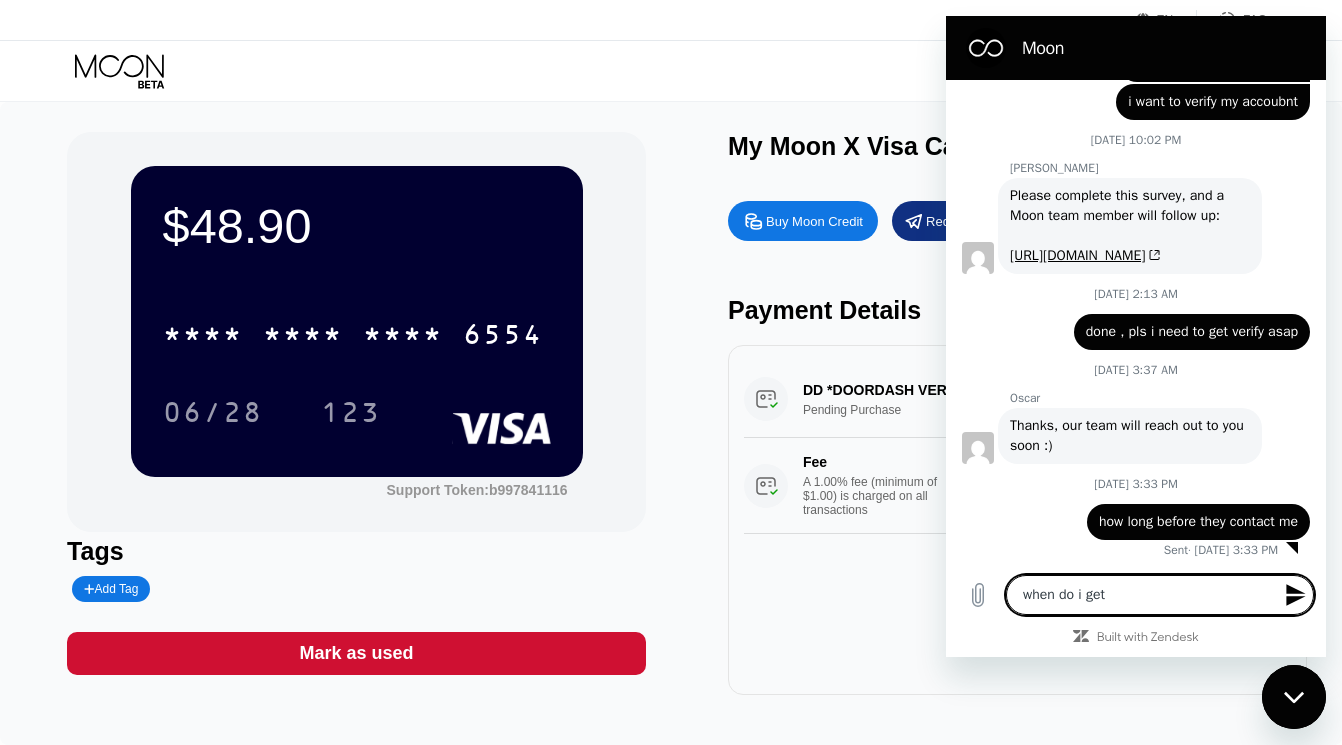 type on "when do i get" 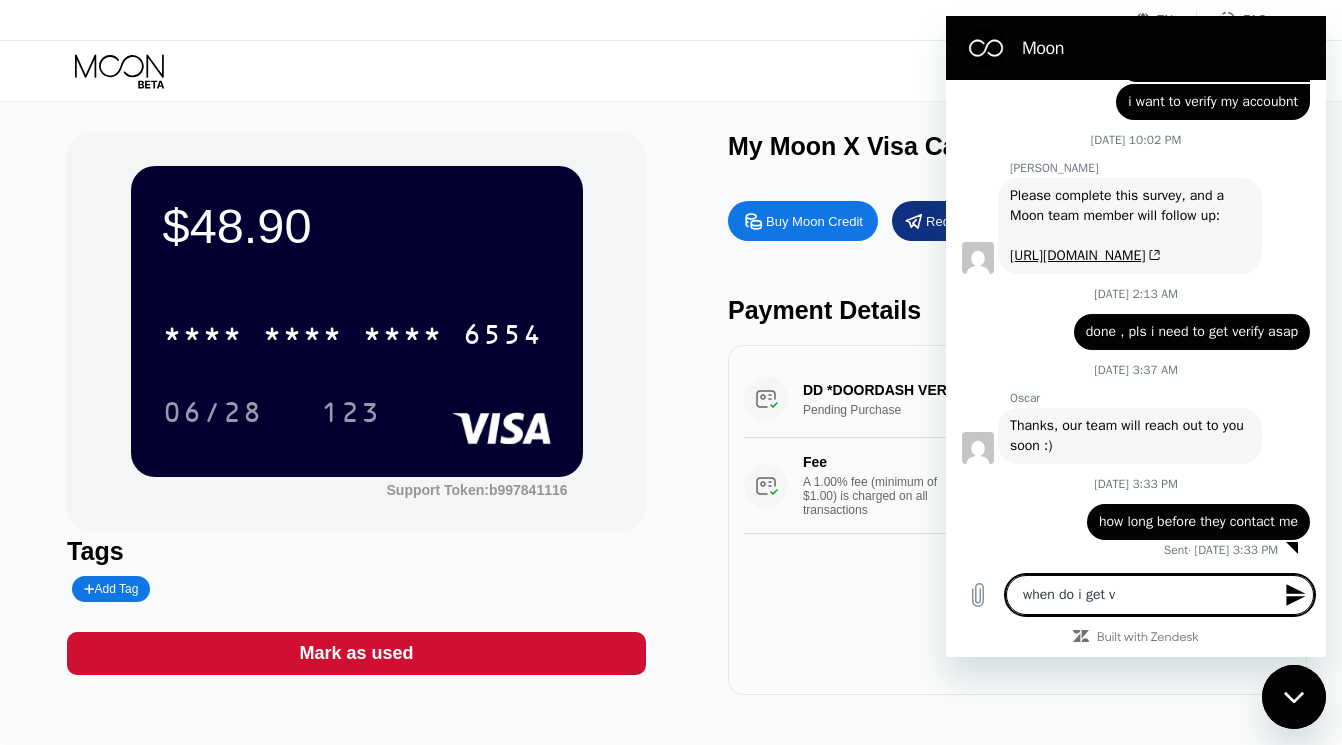 type on "when do i get ve" 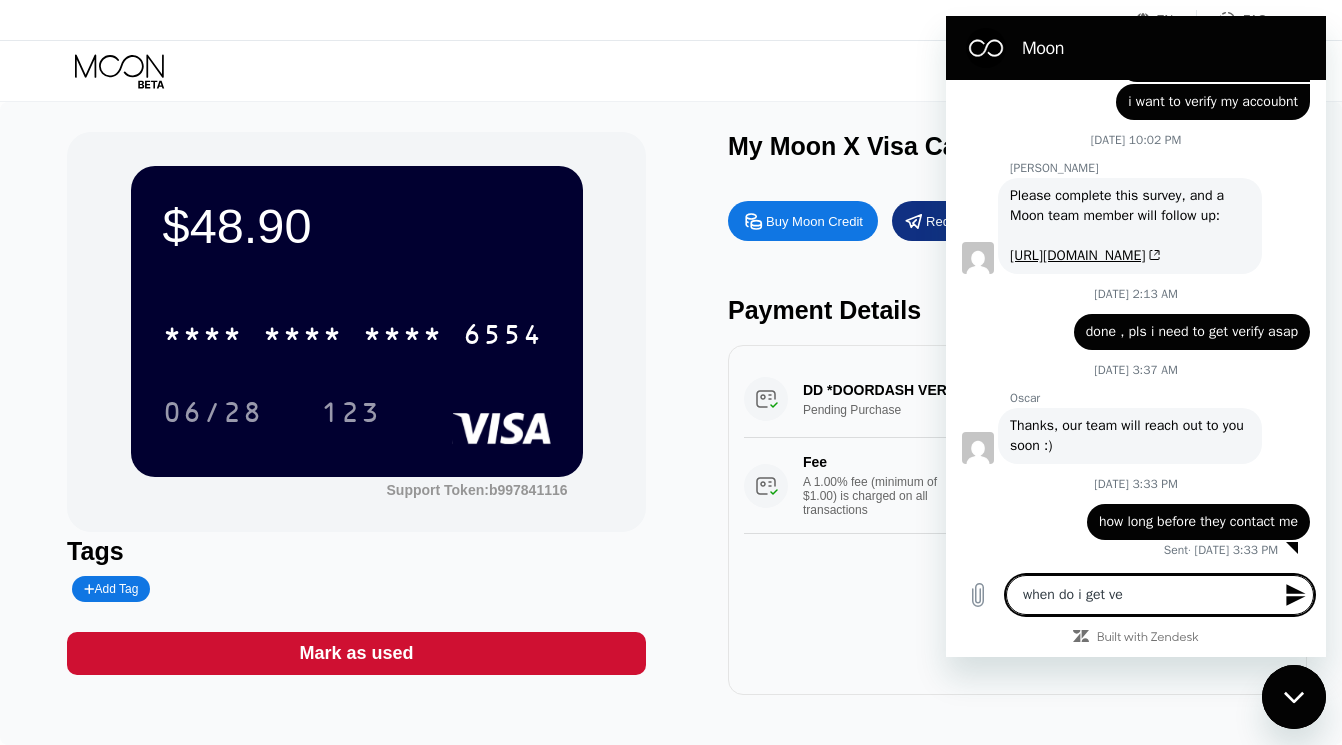type on "when do i get ver" 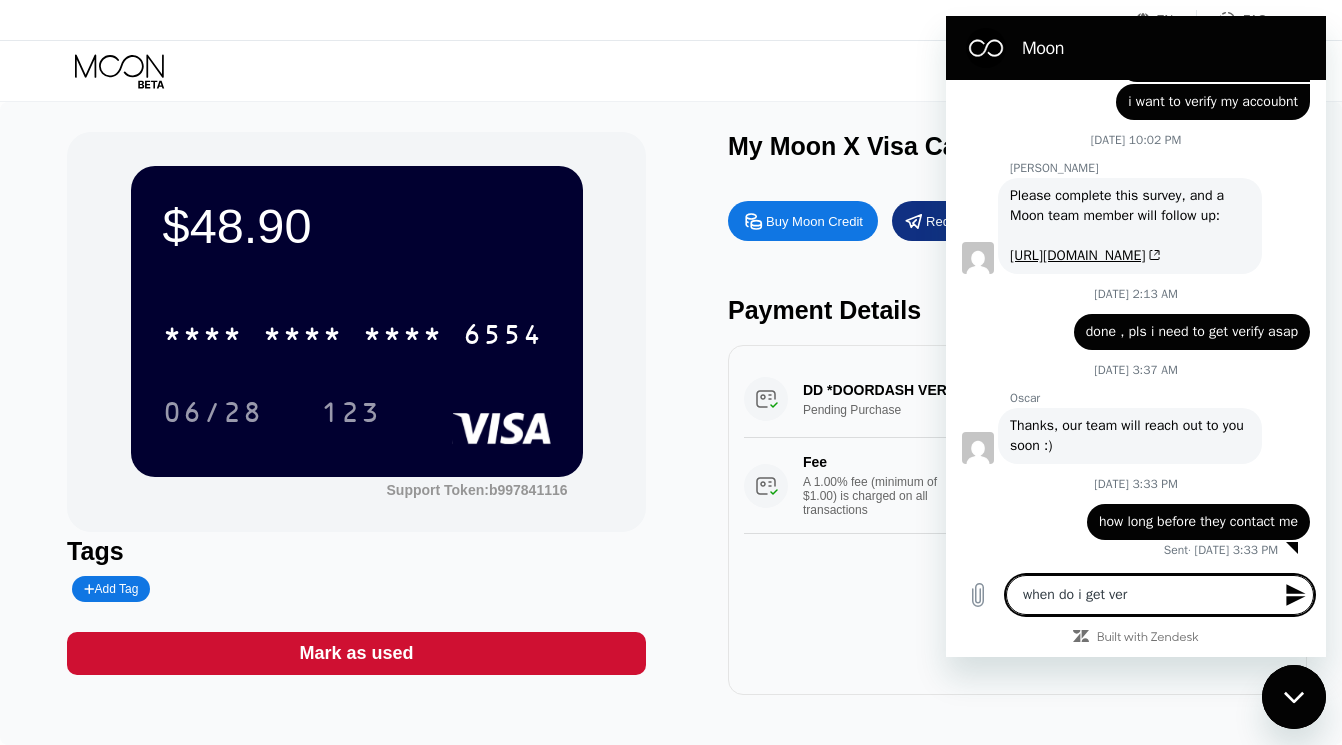 type on "when do i get veri" 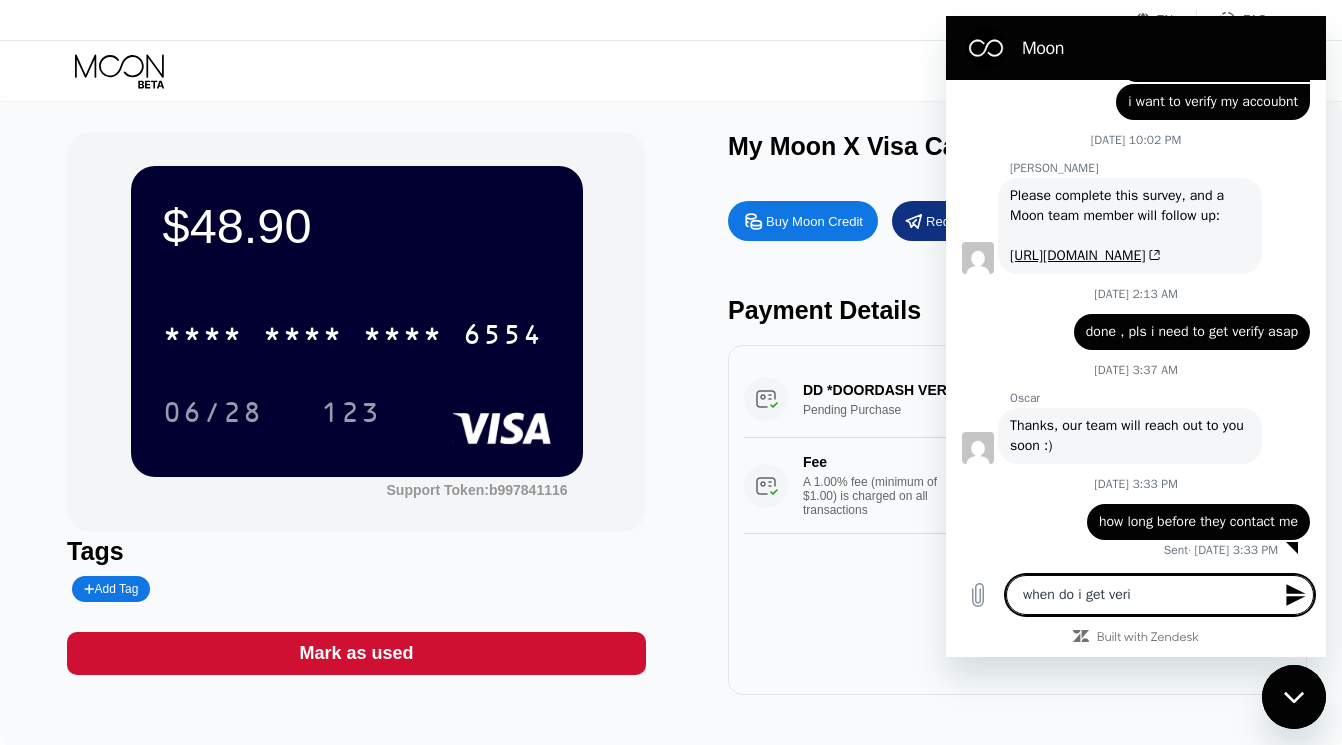 type on "when do i get verif" 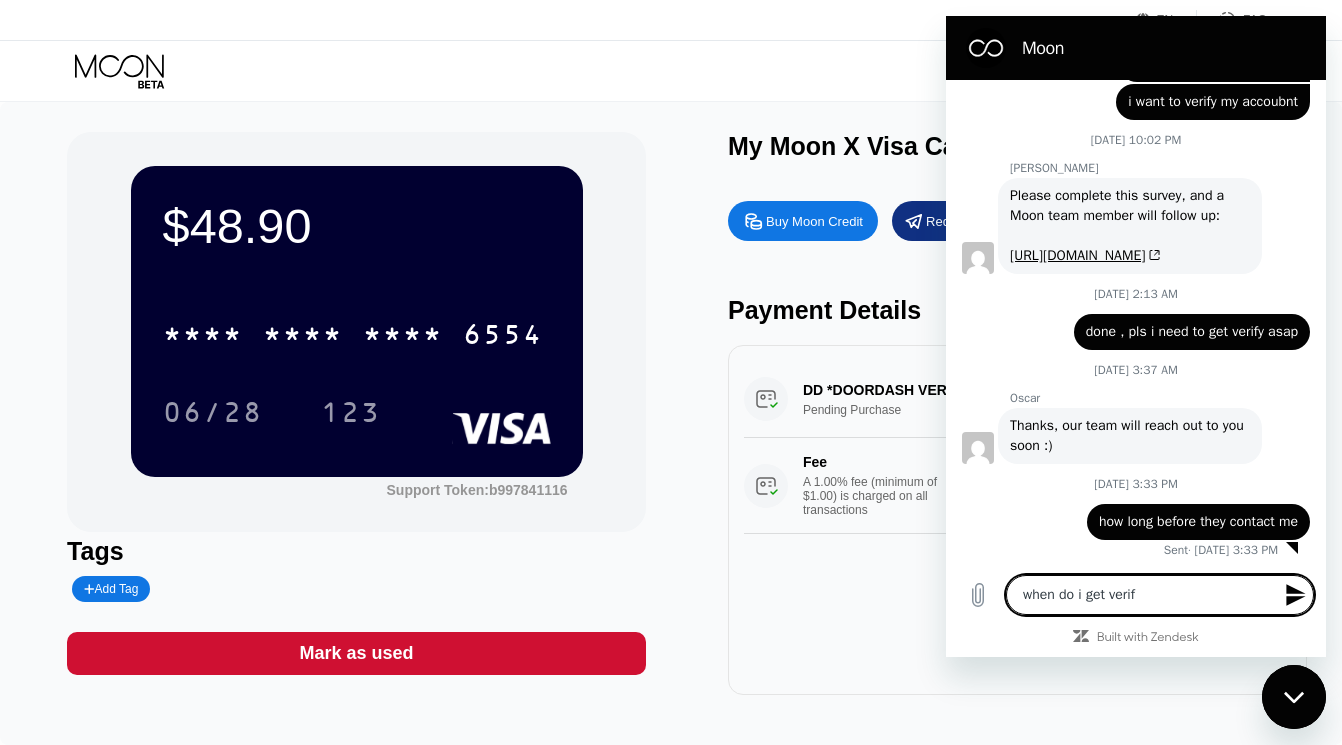 type on "when do i get verifi" 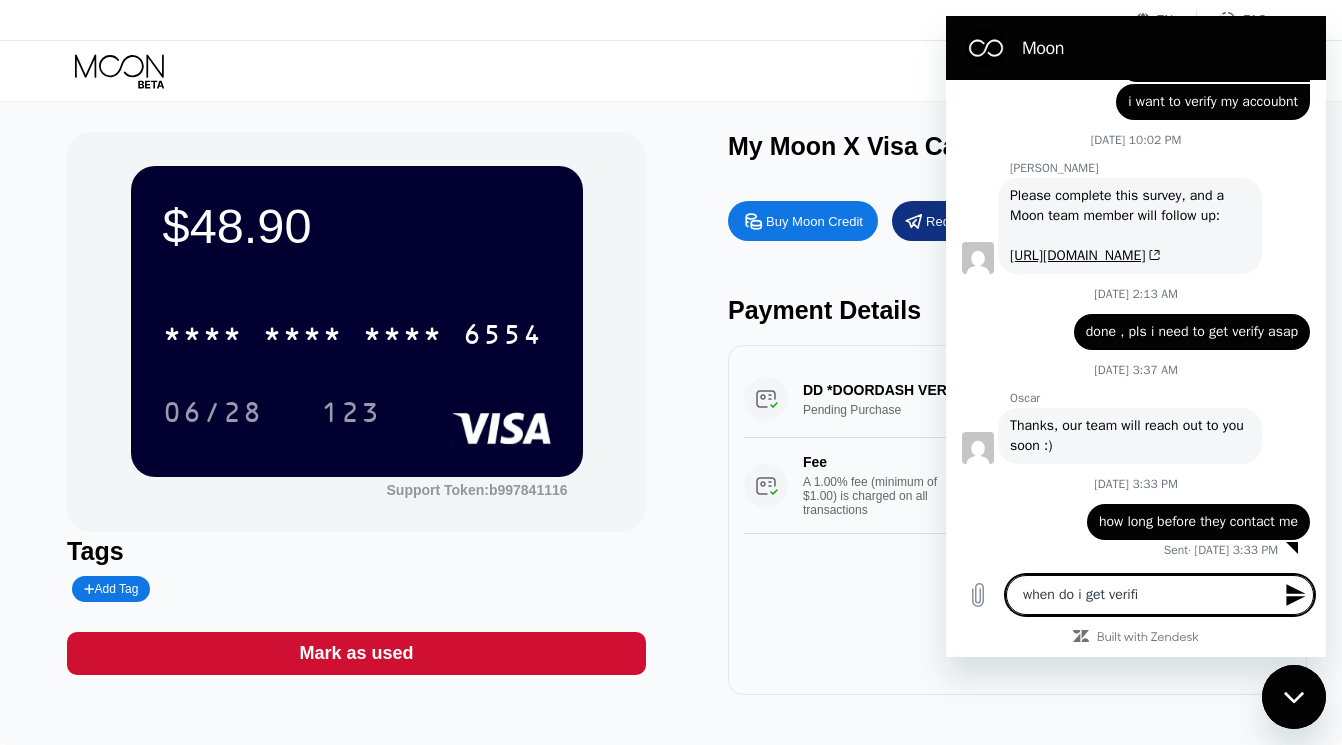 type on "when do i get verifie" 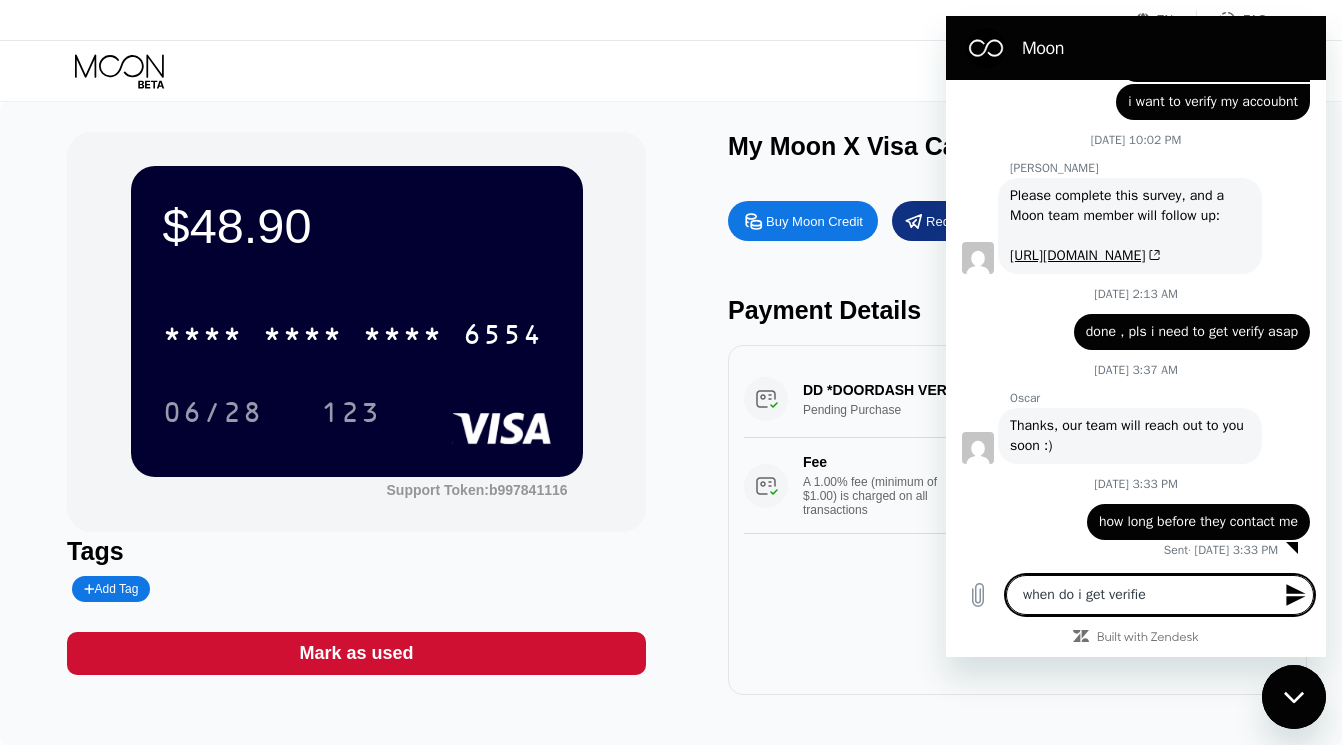 type on "when do i get verified" 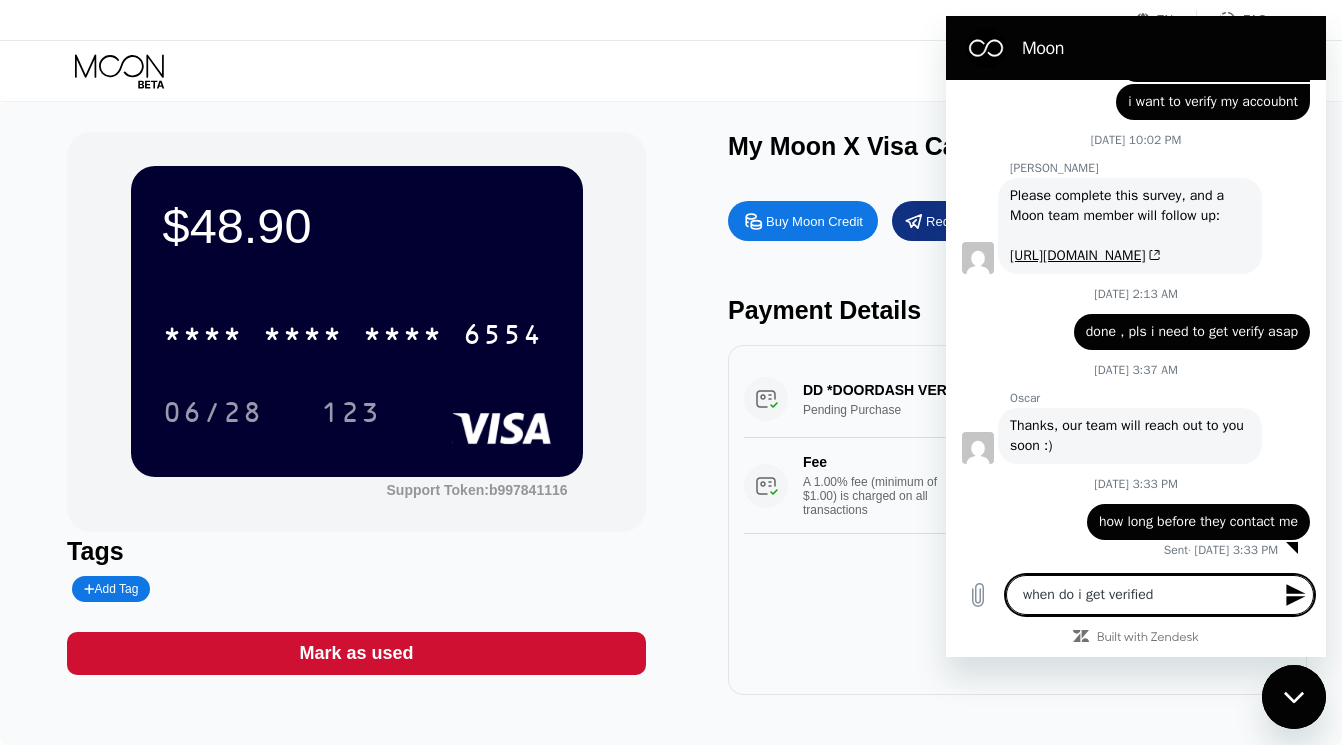 type on "when do i get verified" 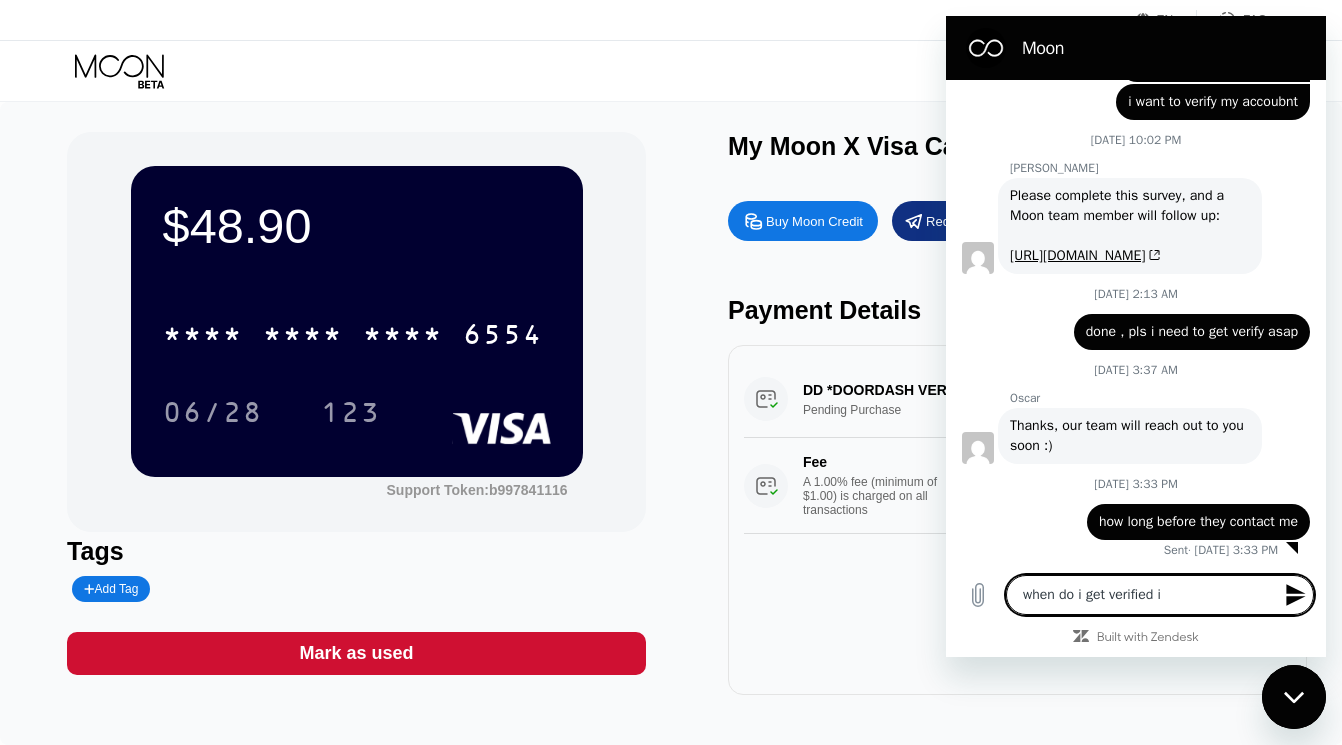 type on "when do i get verified it" 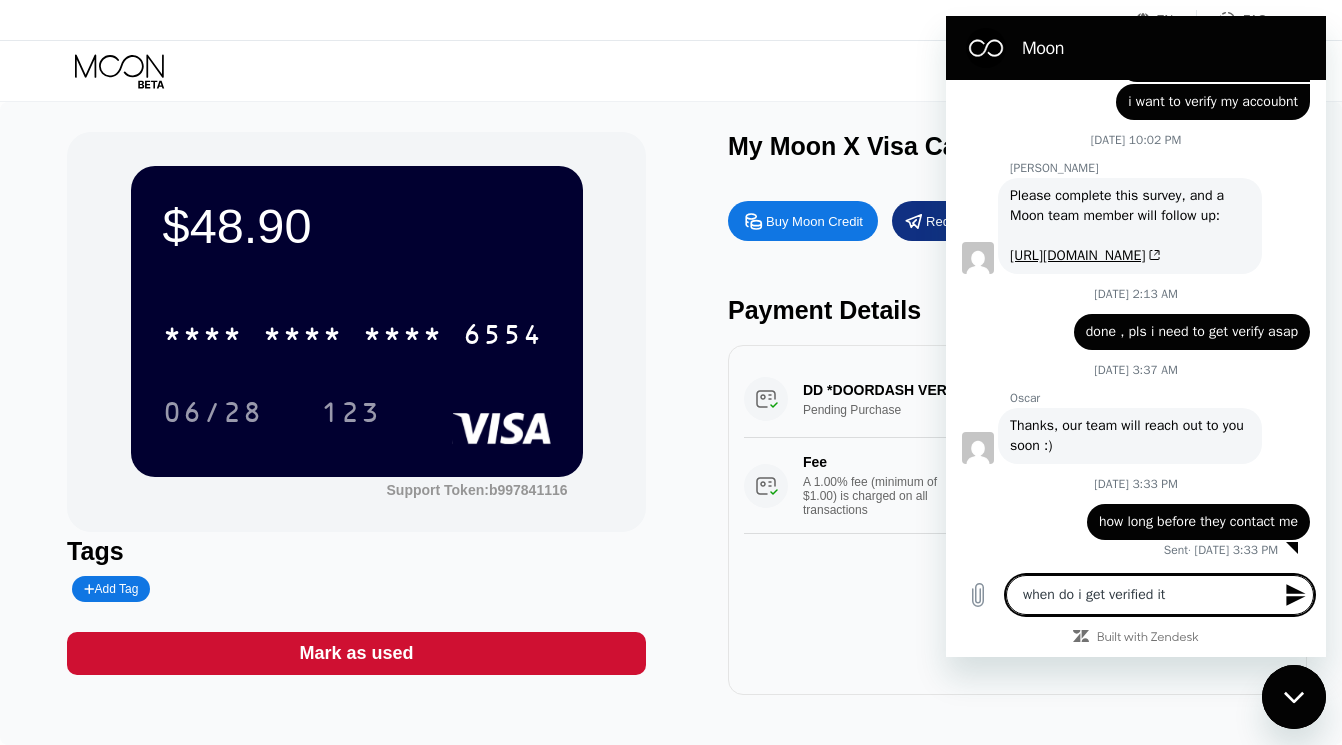 type on "when do i get verified its" 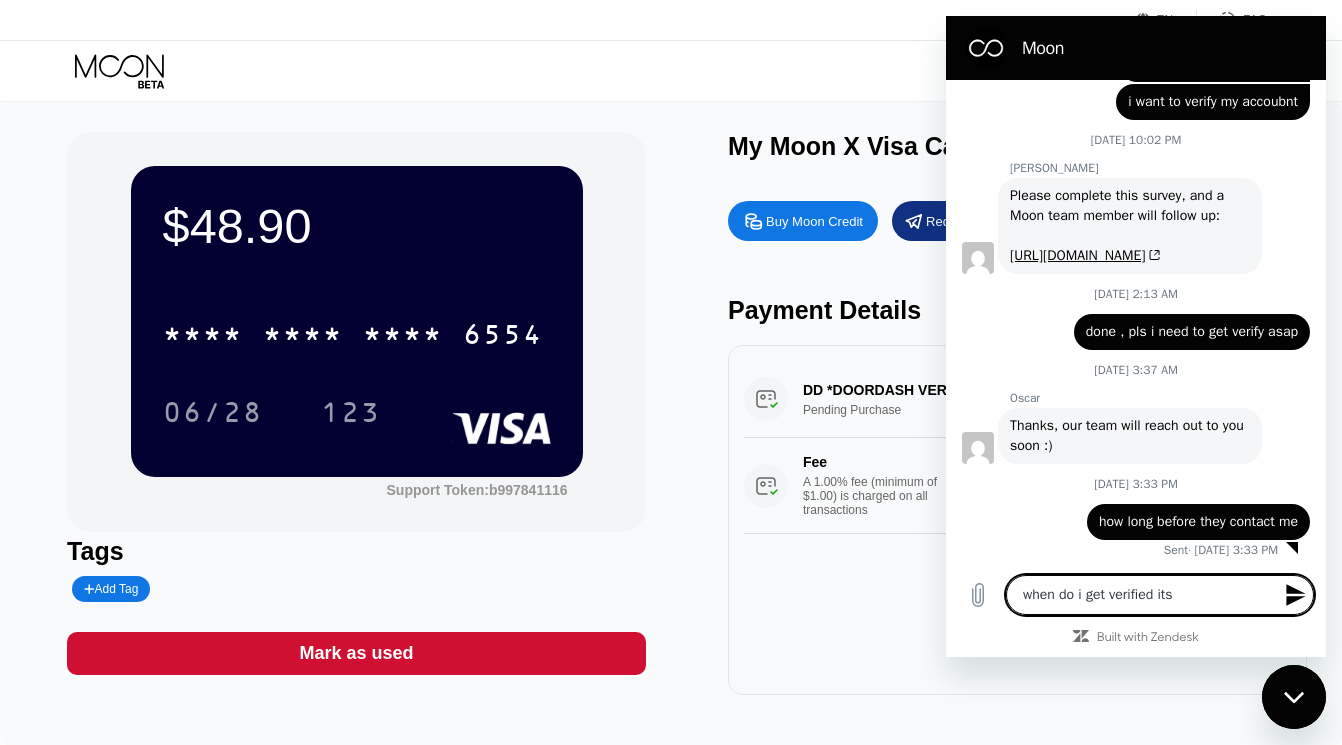 type on "when do i get verified its" 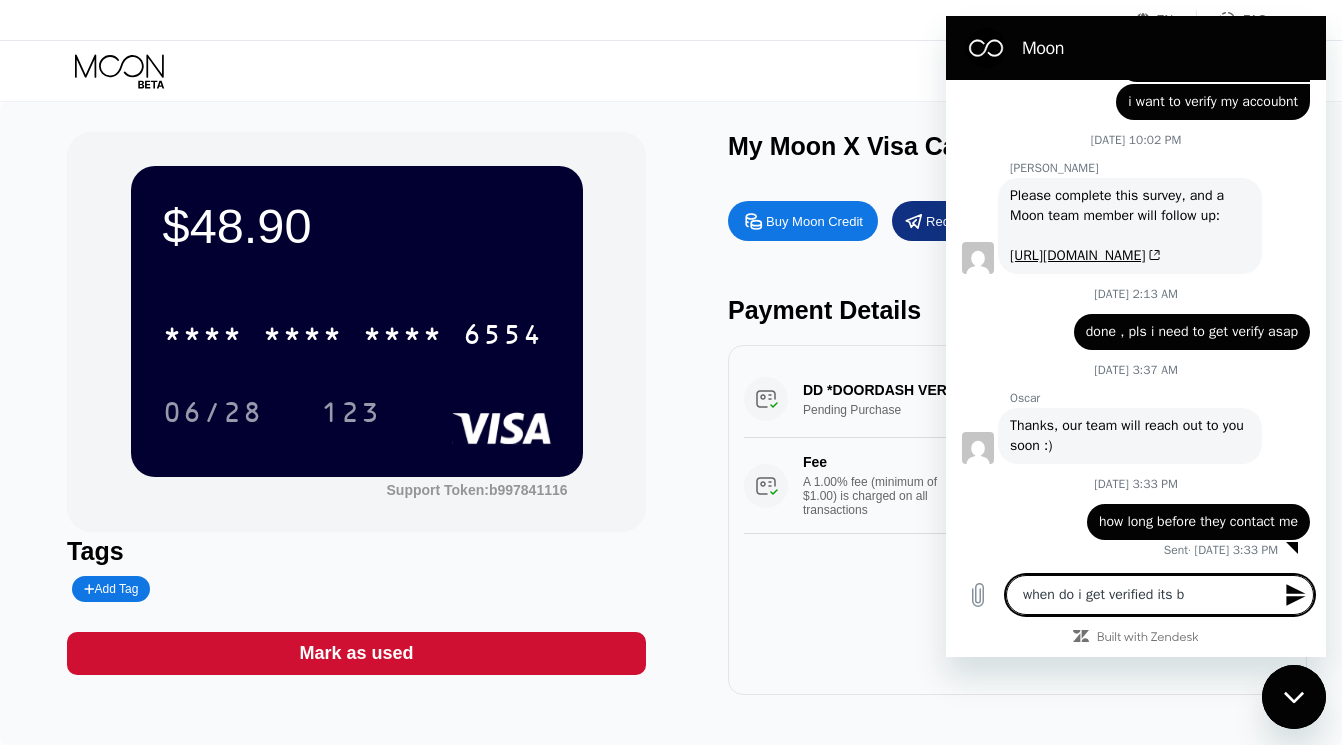 type on "when do i get verified its be" 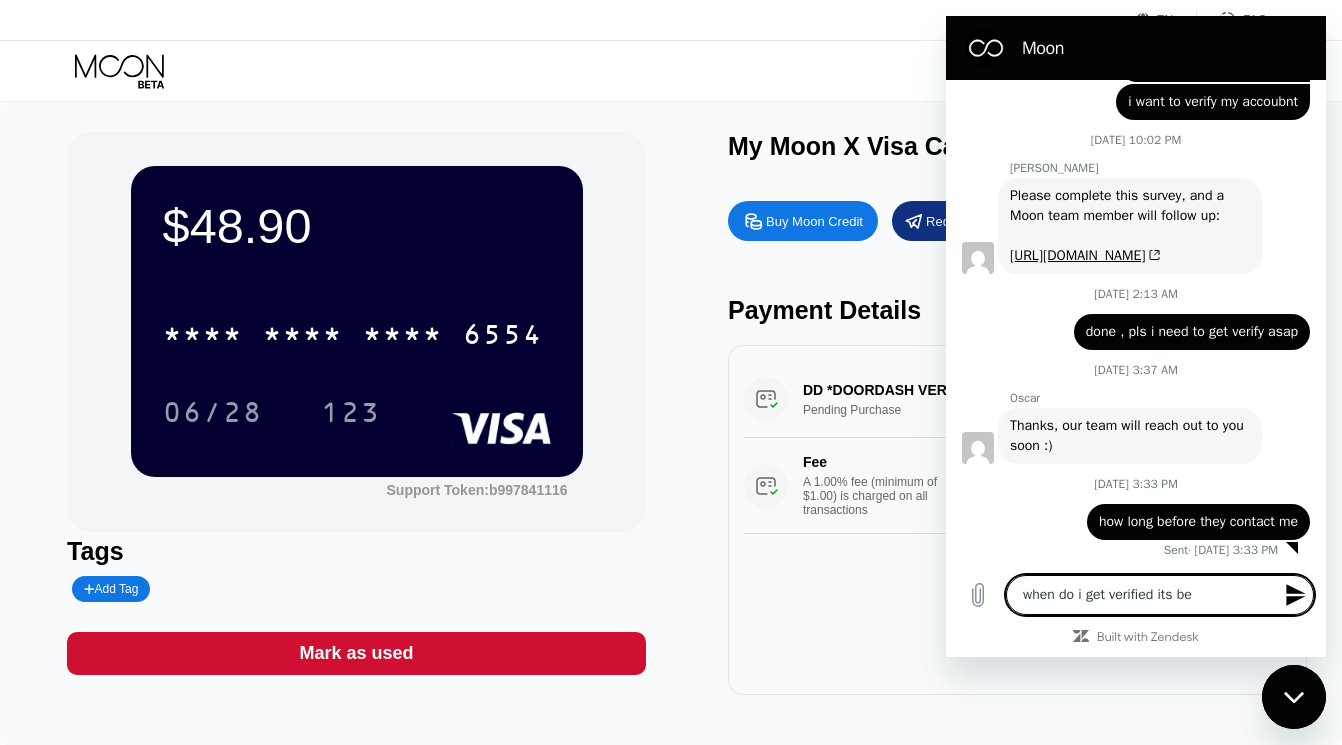 type on "when do i get verified its bee" 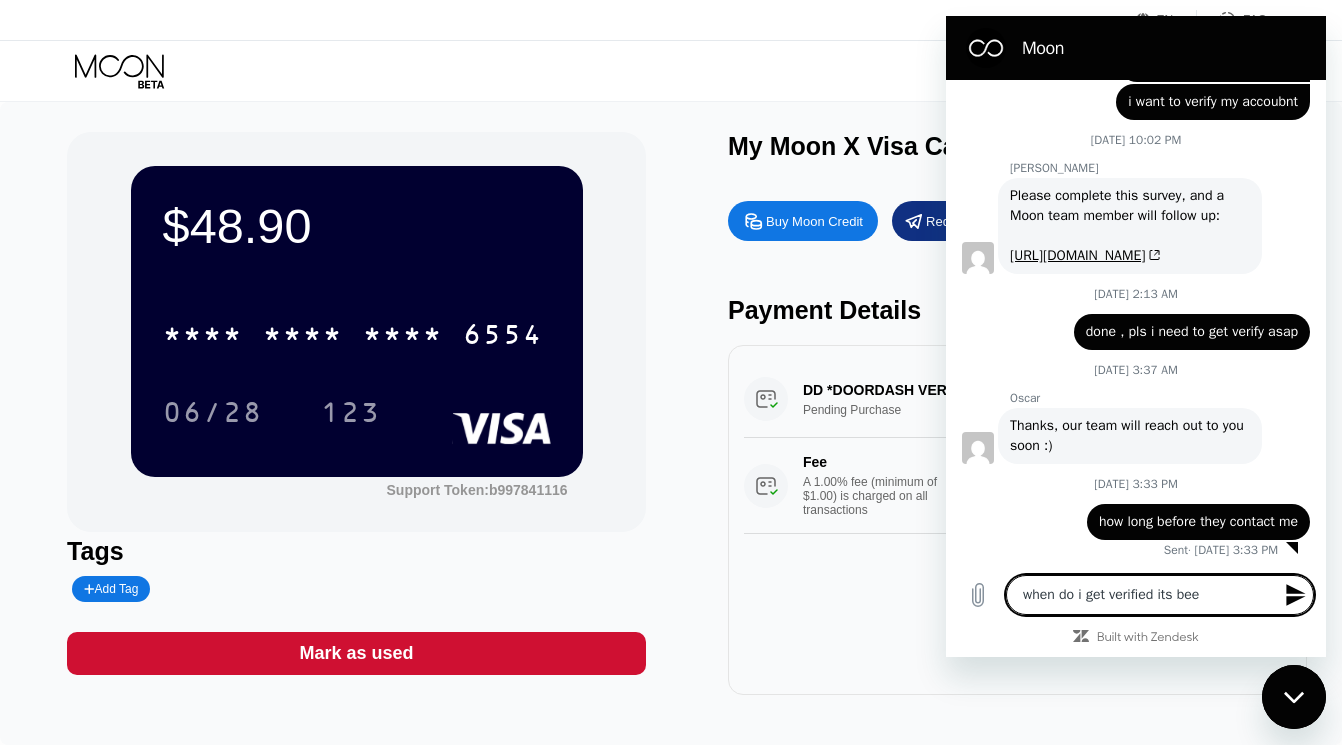 type on "when do i get verified its been" 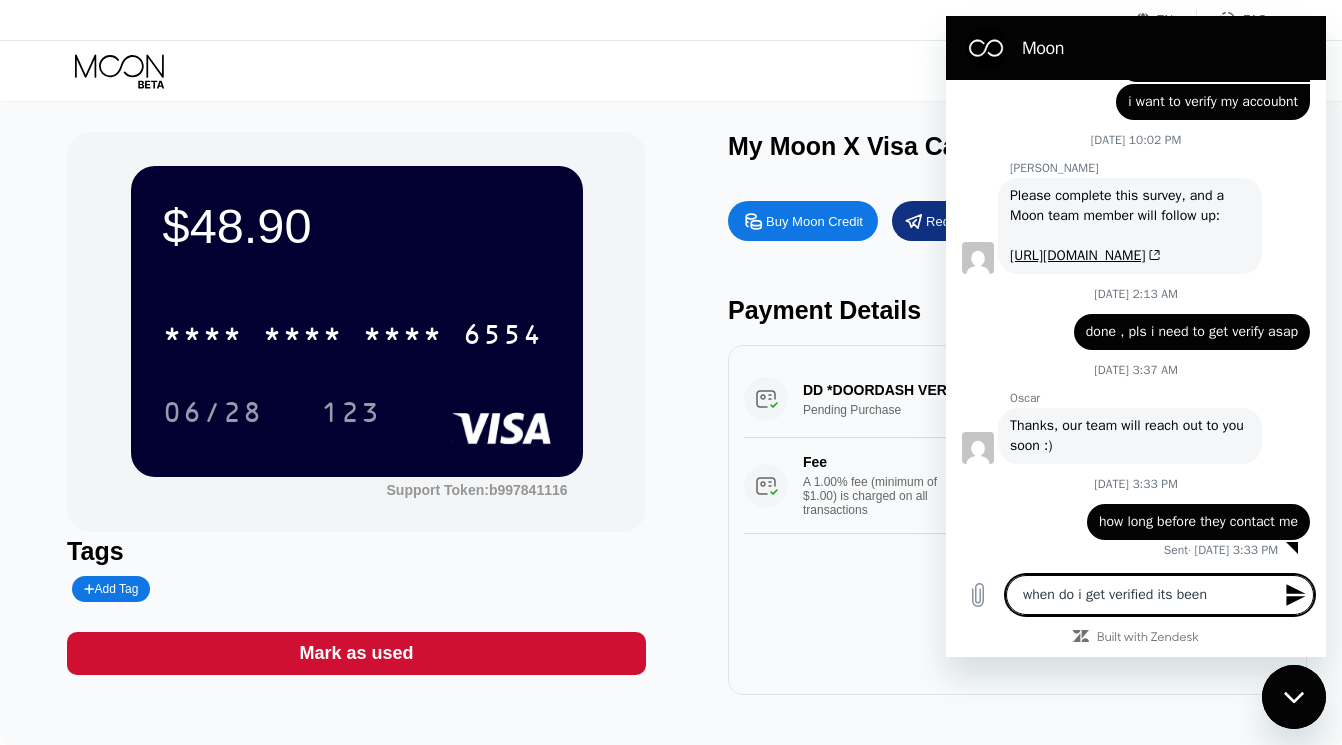 type on "when do i get verified its been" 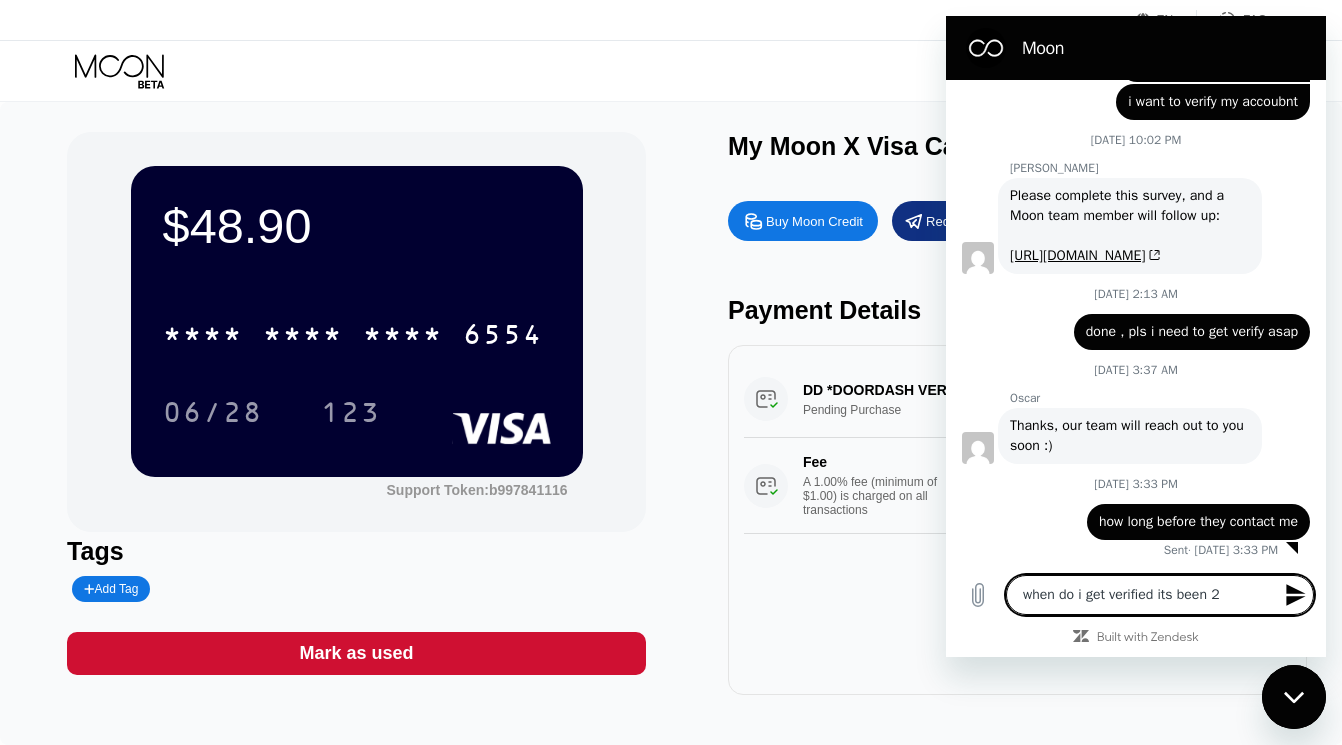 type on "when do i get verified its been 2" 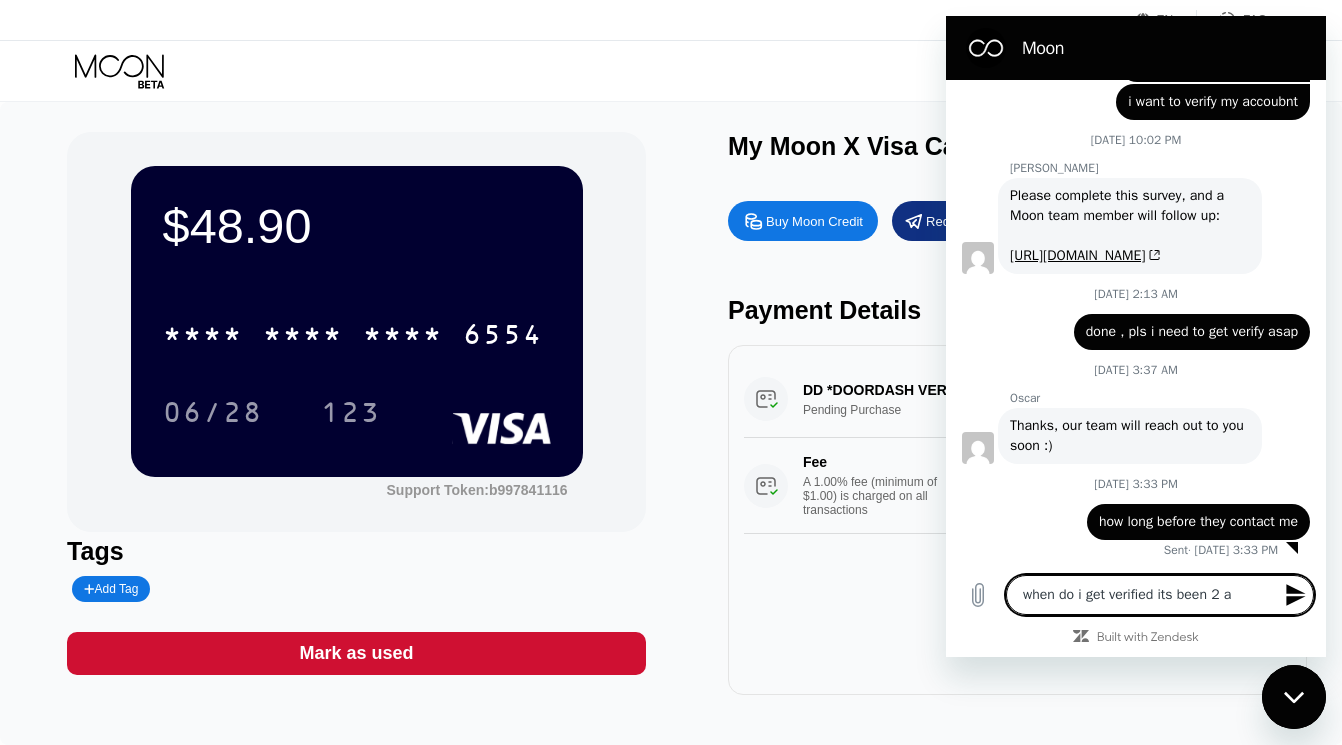 type on "when do i get verified its been 2" 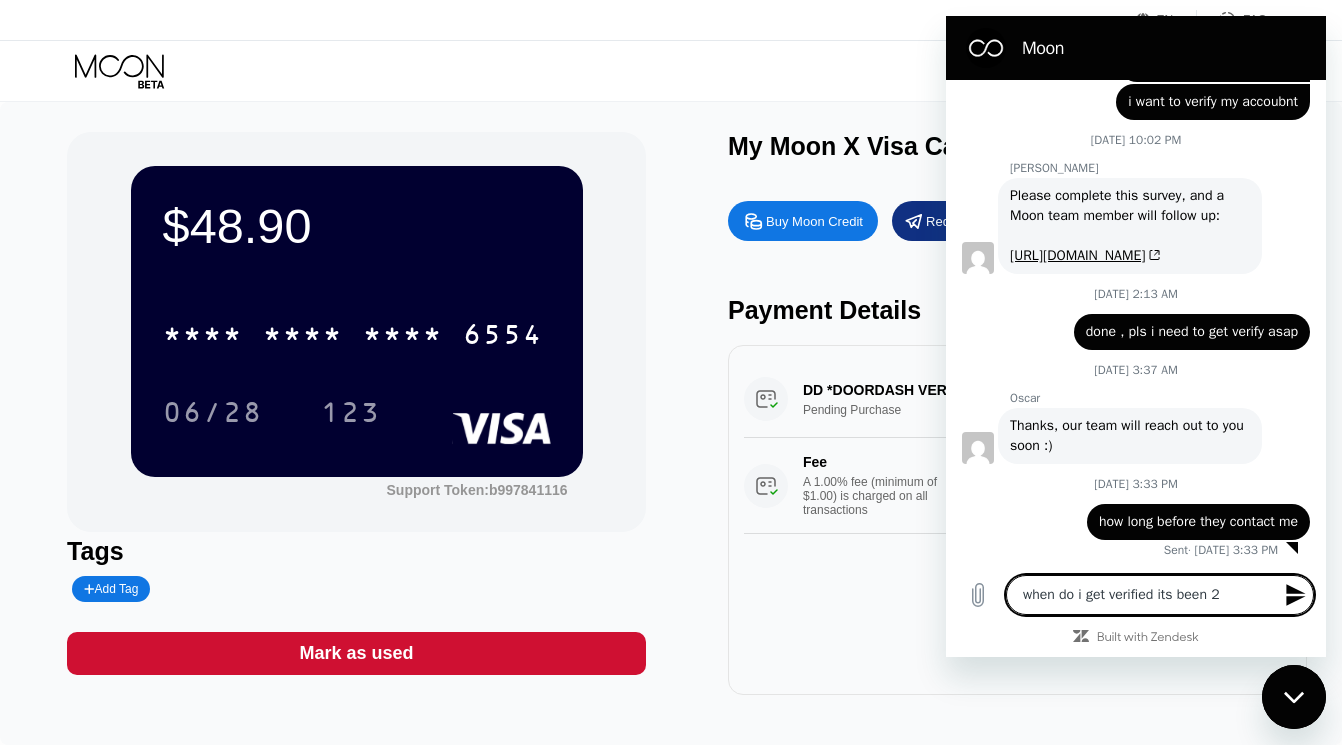 type on "when do i get verified its been 2 d" 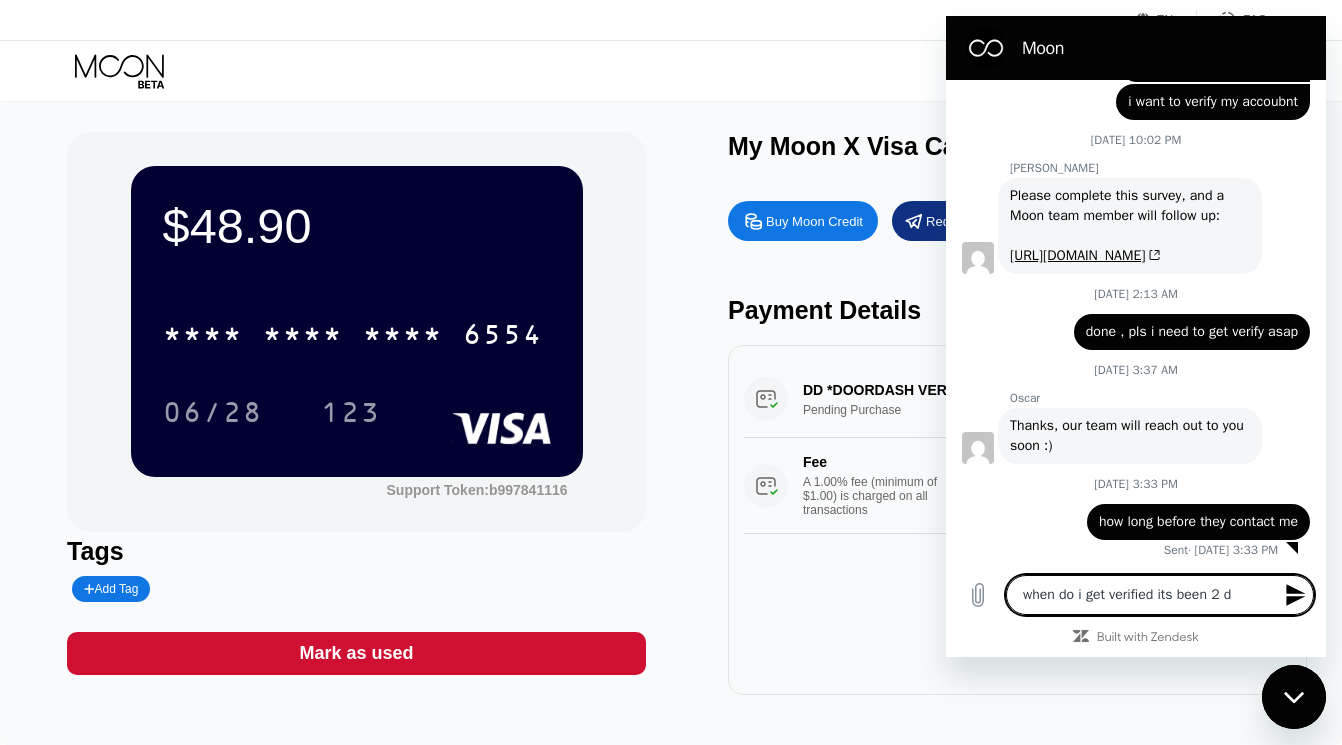 type on "when do i get verified its been 2 da" 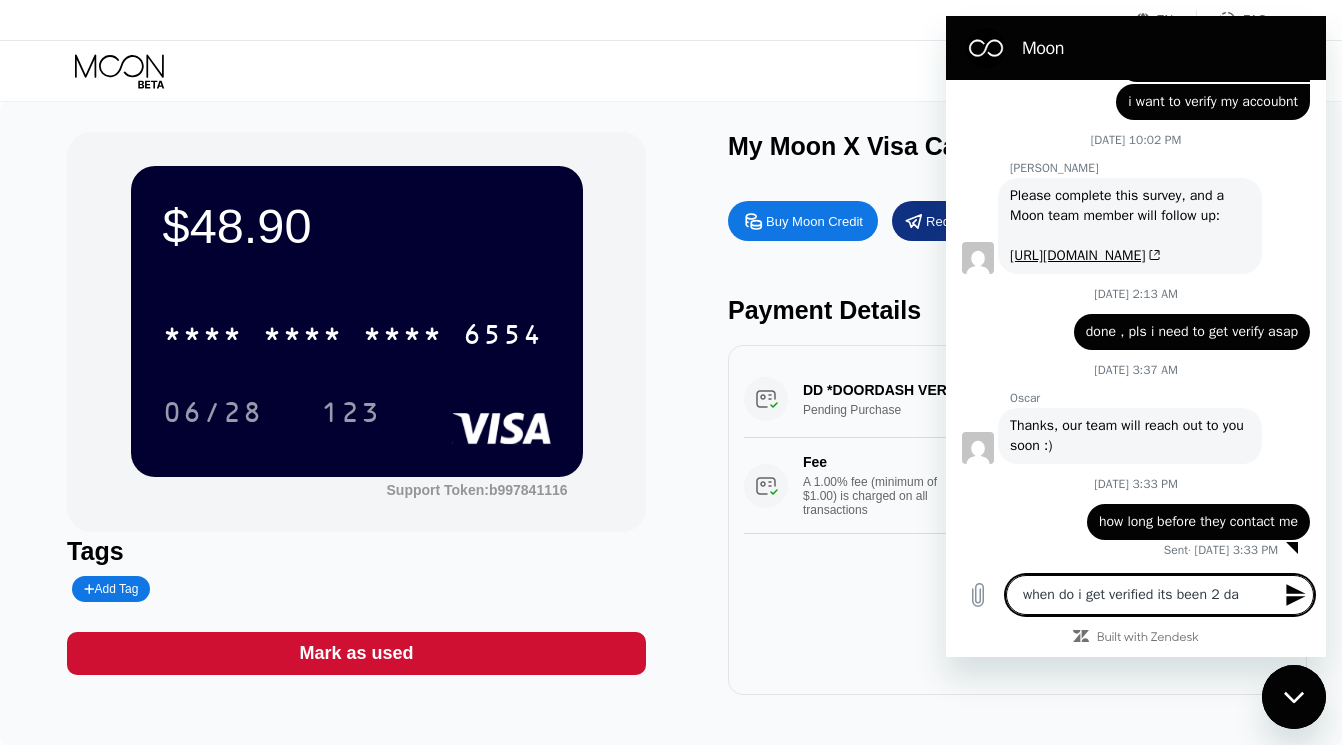 type on "x" 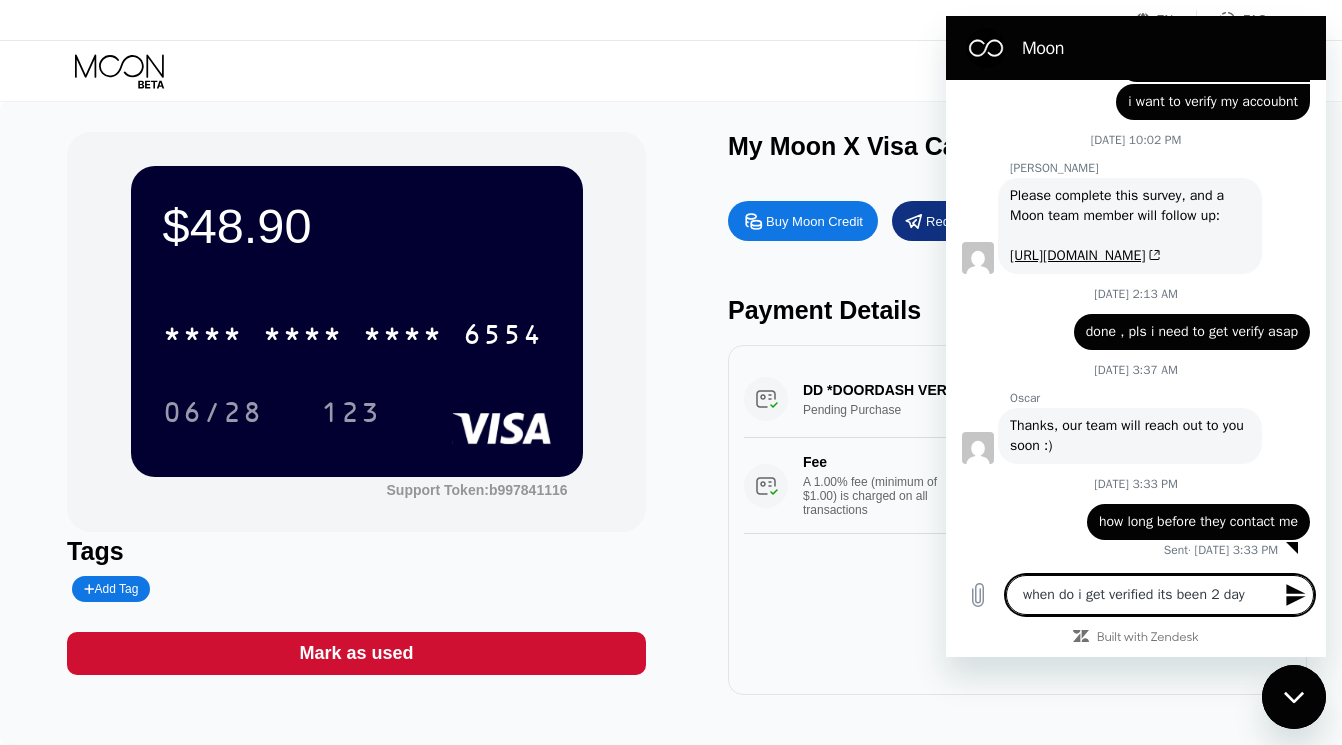 type on "when do i get verified its been 2 days" 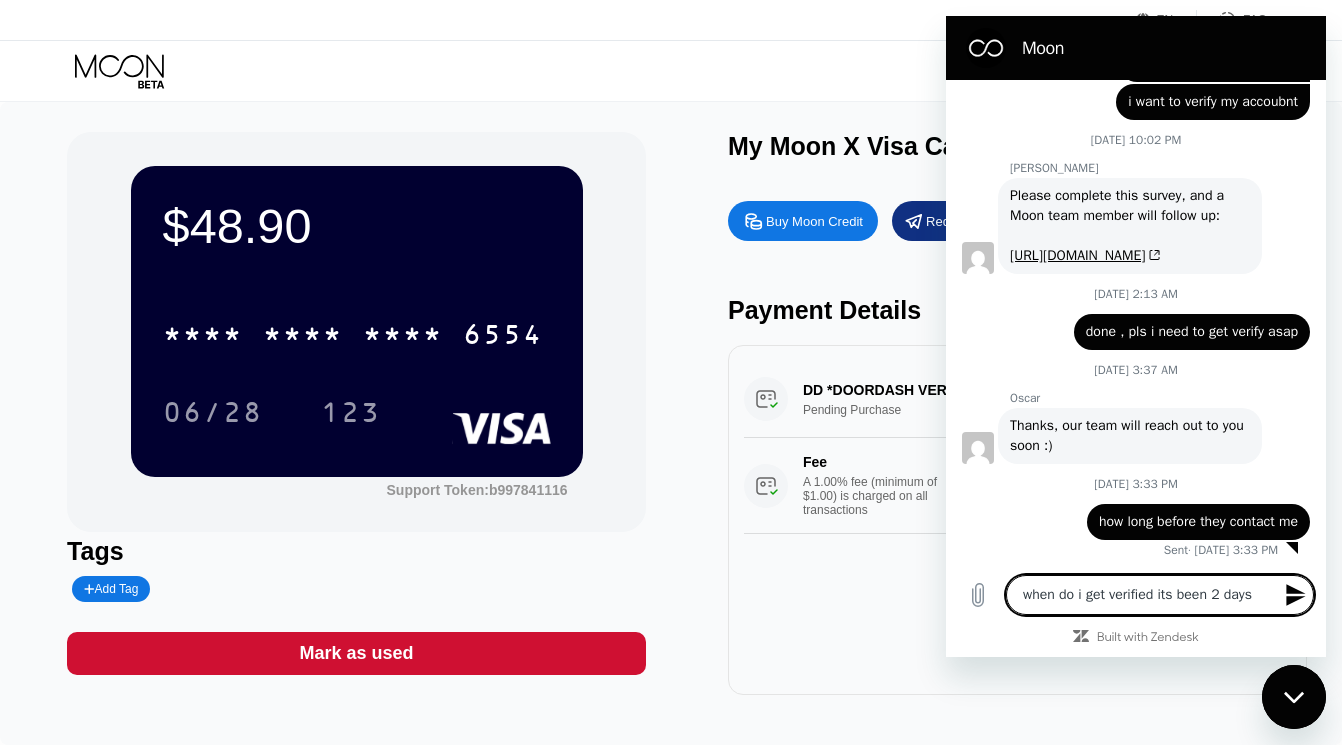 type 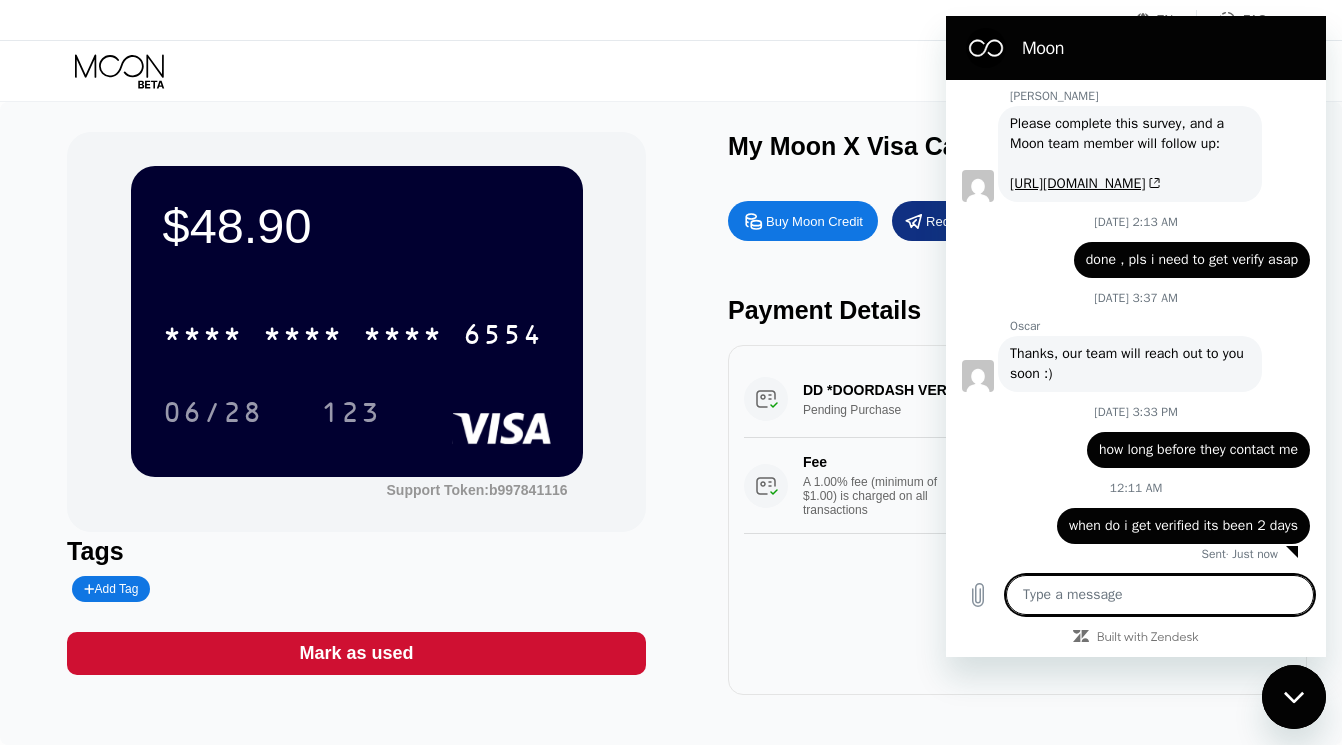 scroll, scrollTop: 3044, scrollLeft: 0, axis: vertical 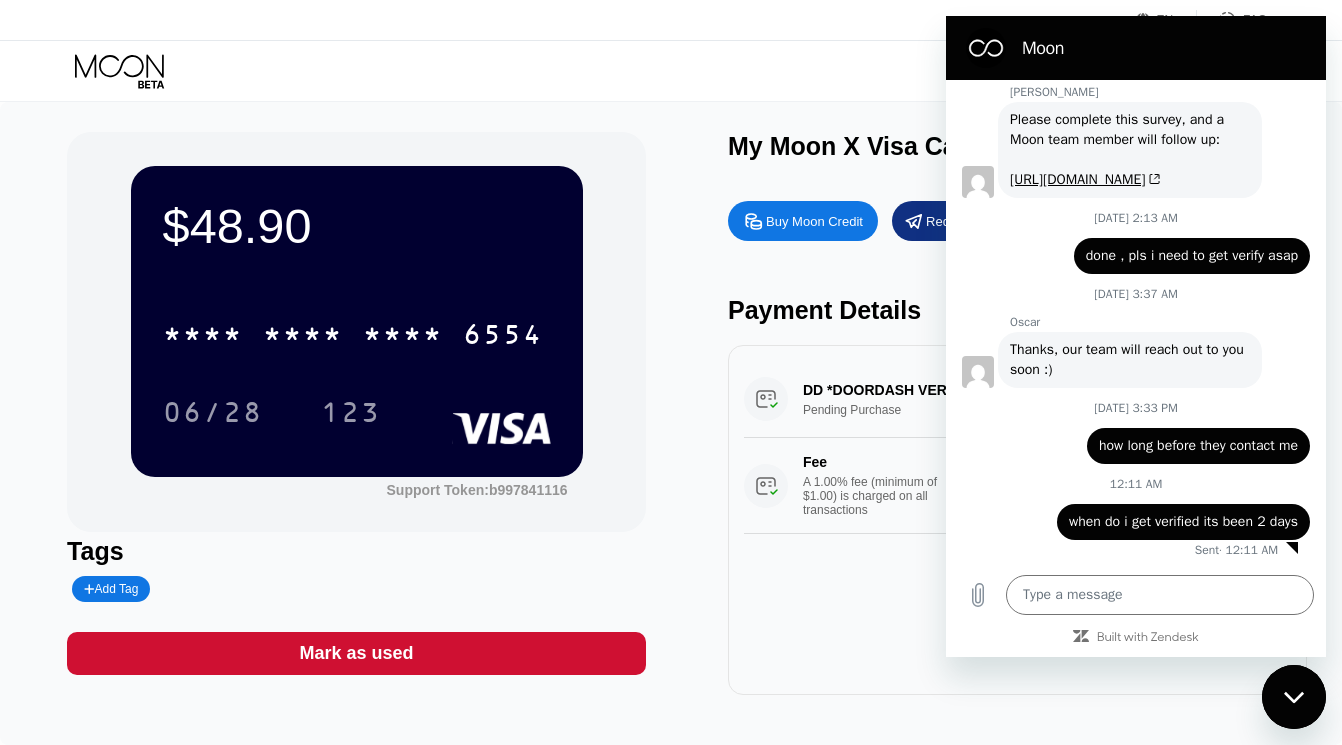 type on "x" 